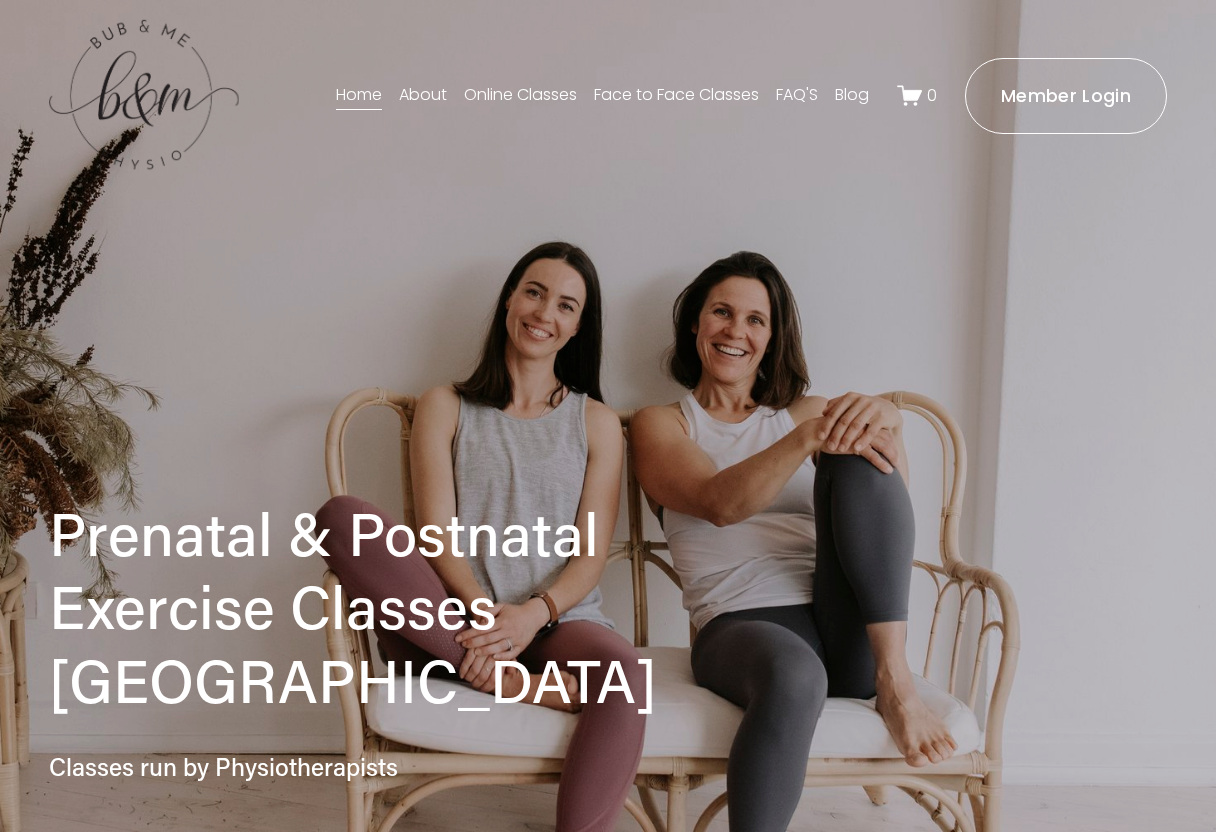 scroll, scrollTop: 0, scrollLeft: 0, axis: both 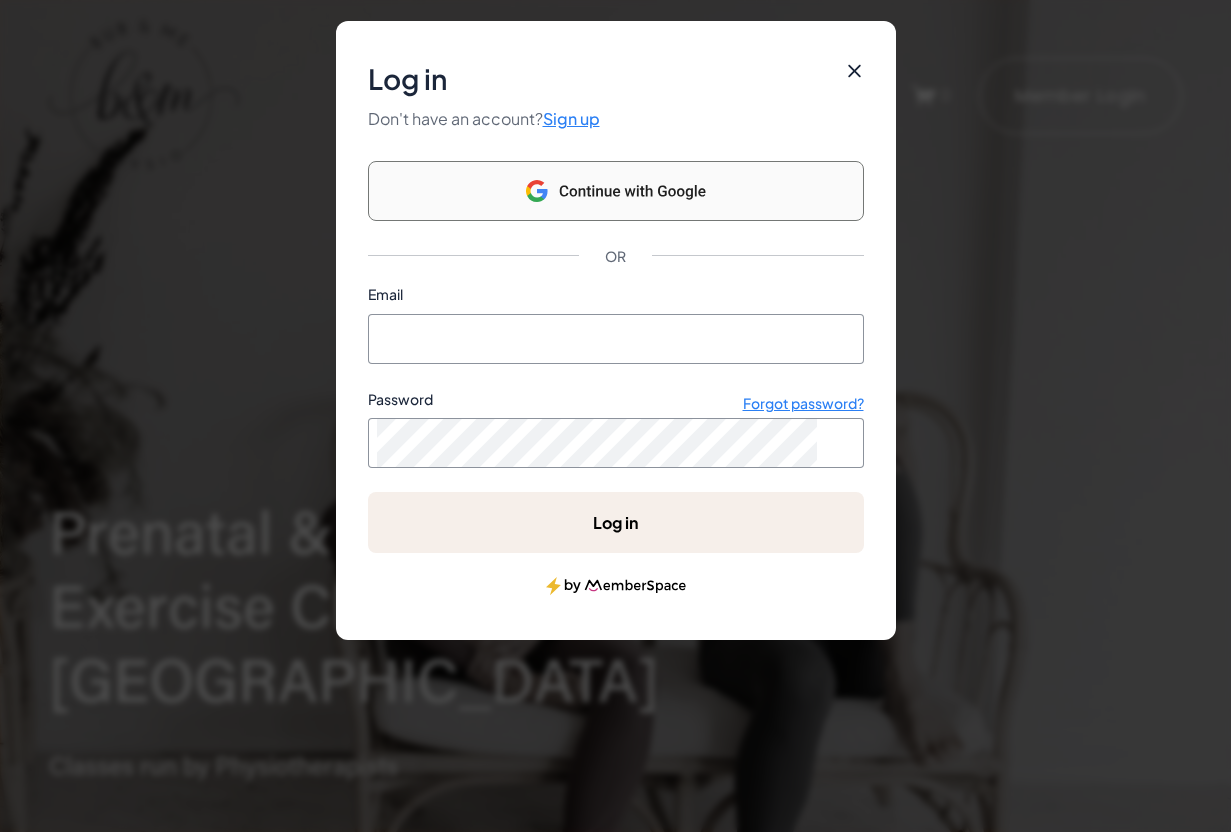 click at bounding box center [616, 191] 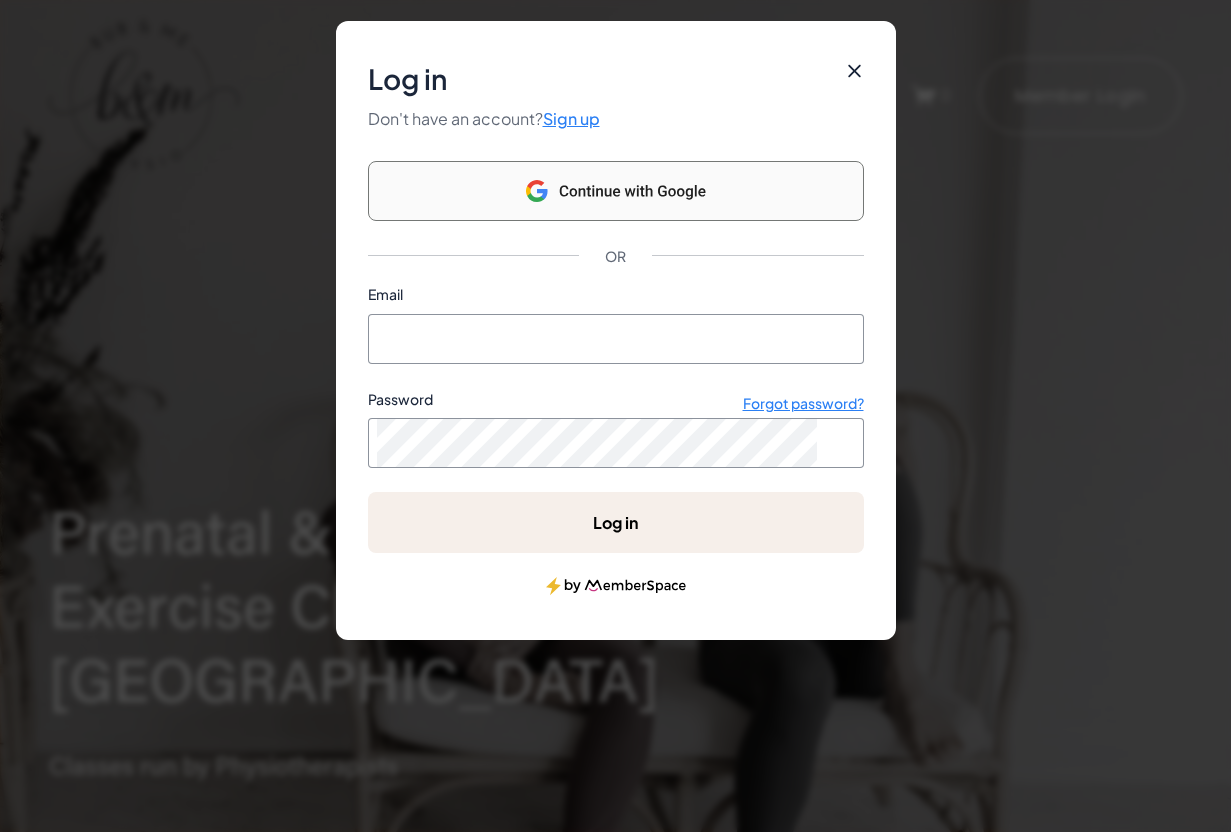 click 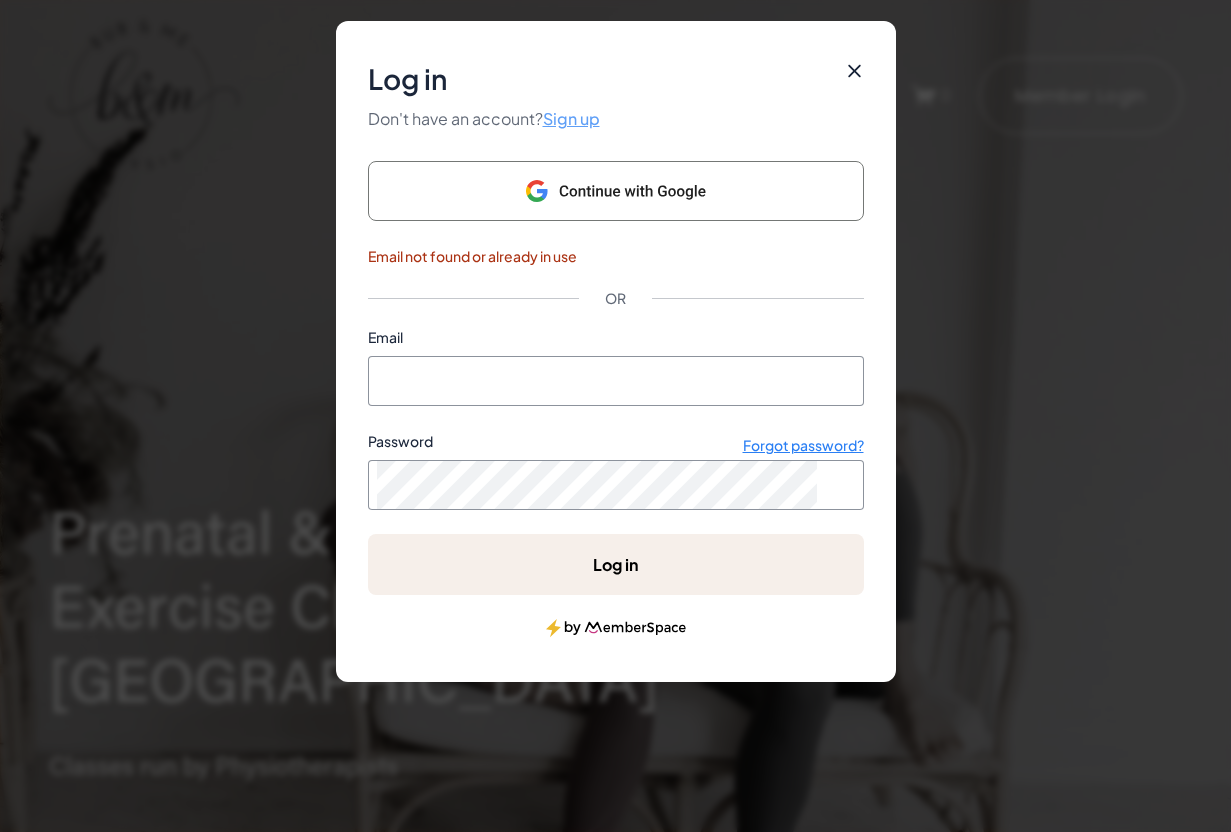 click on "Sign up" at bounding box center [571, 118] 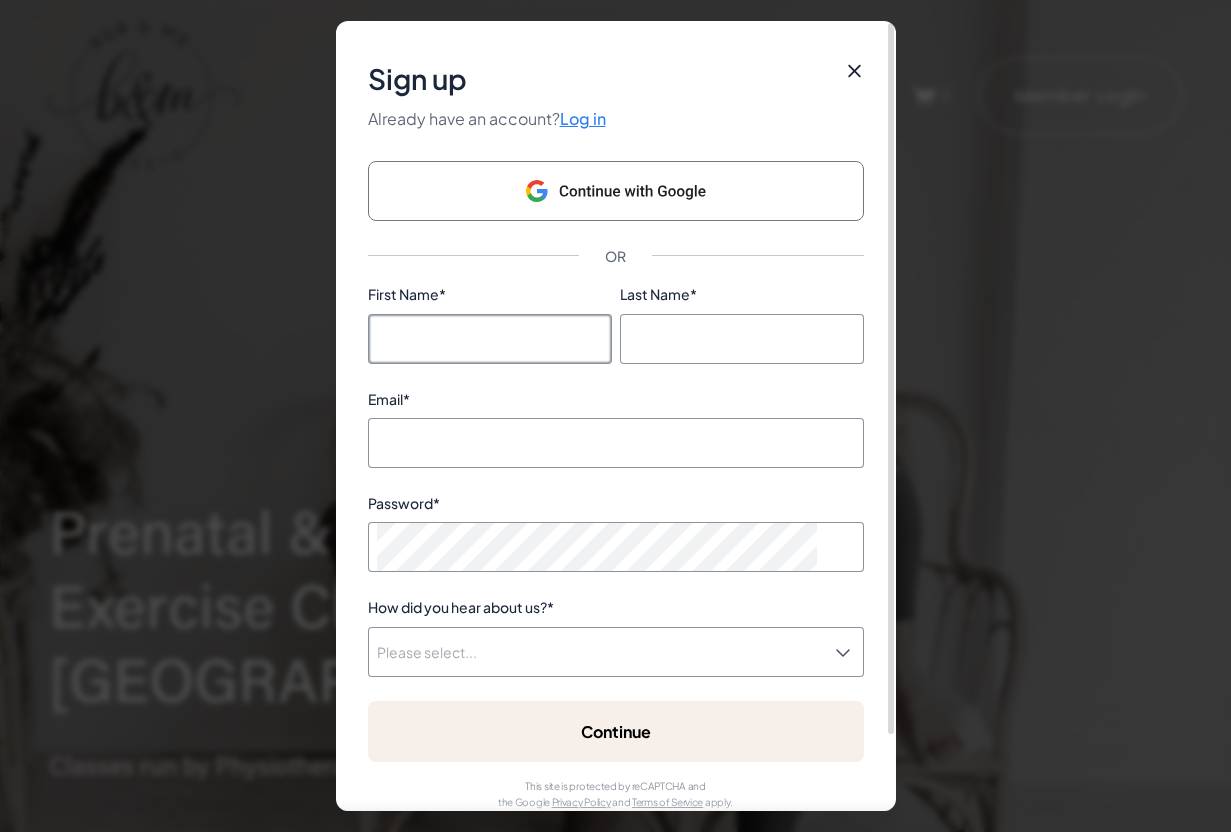 click on "First Name *" at bounding box center (490, 339) 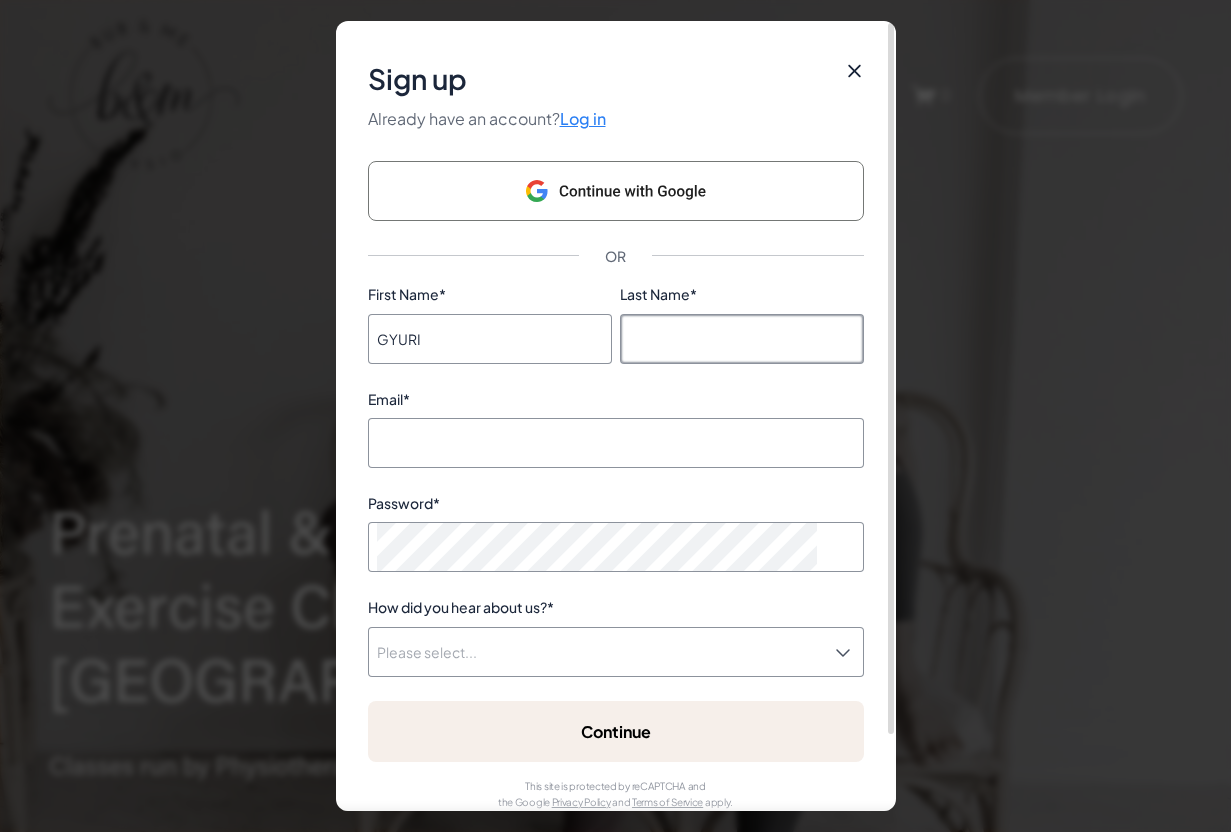 click on "Last Name *" at bounding box center (742, 339) 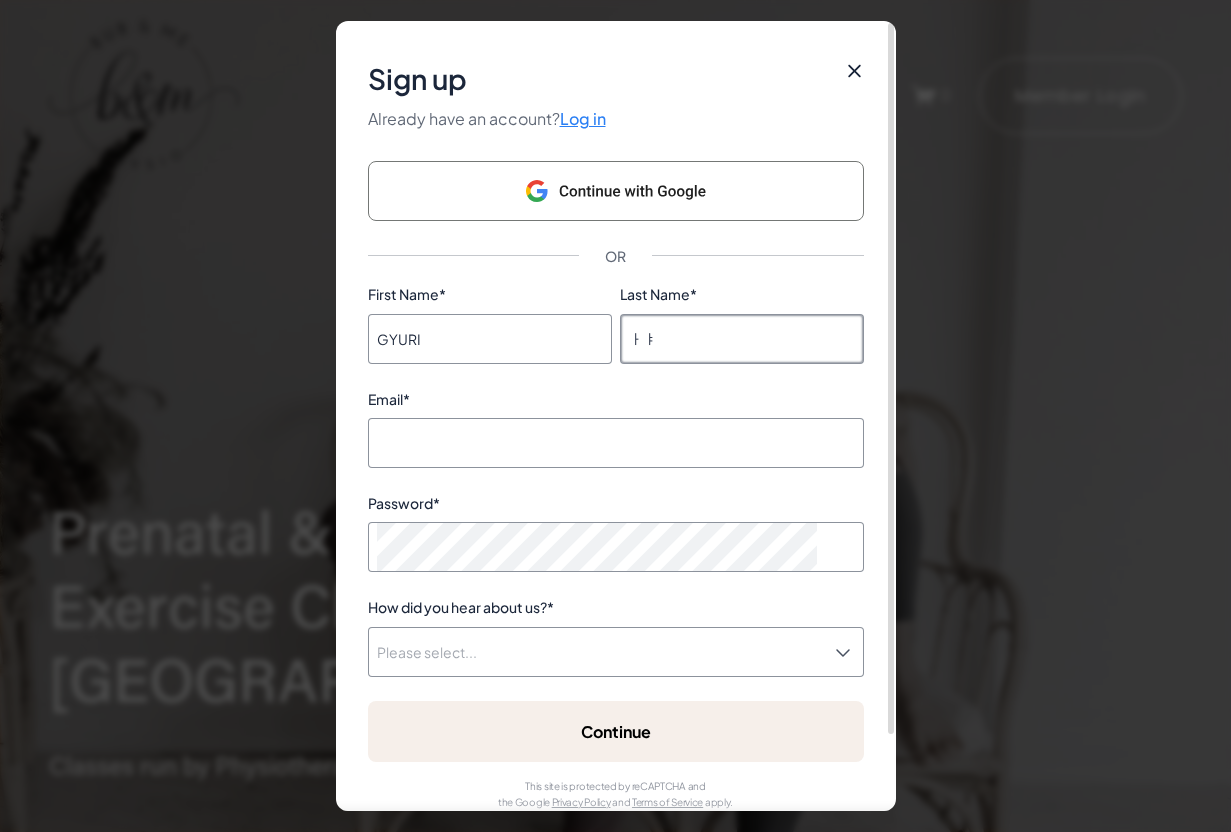 type on "ㅏ" 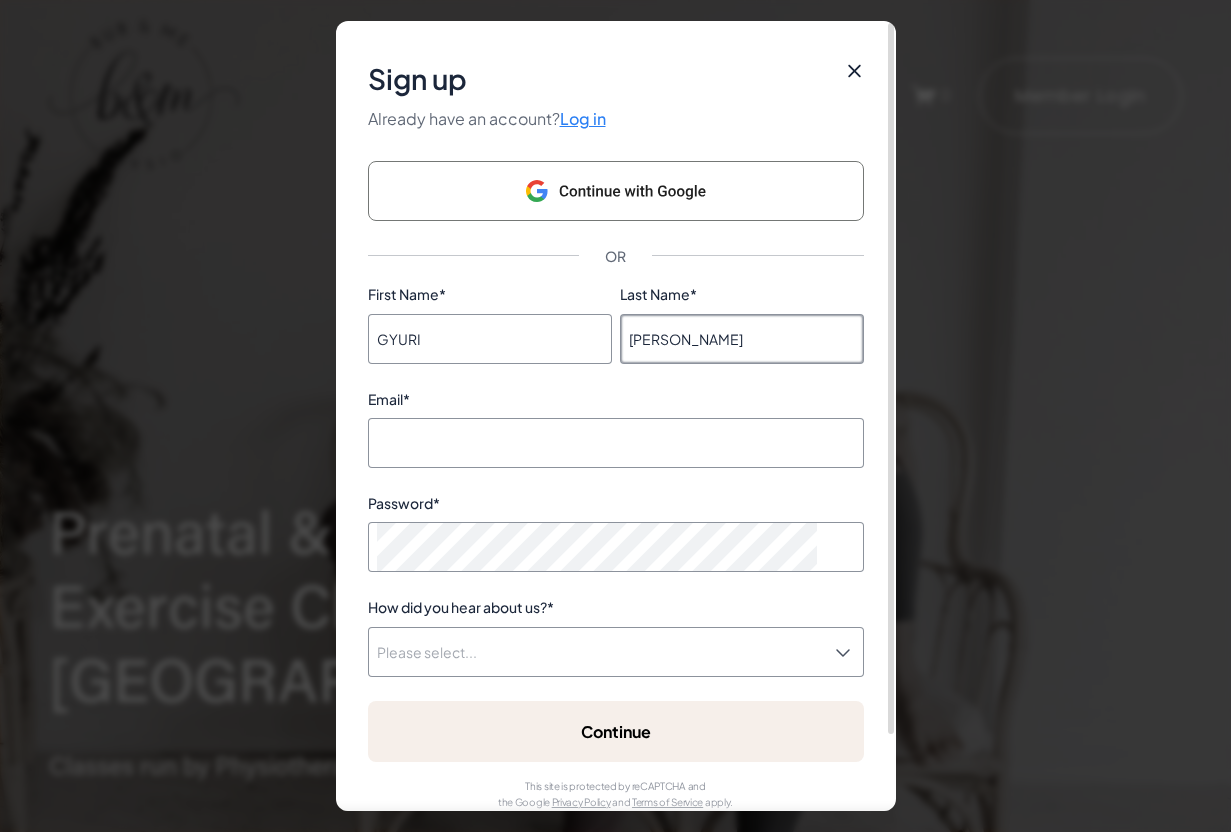 type on "KIm" 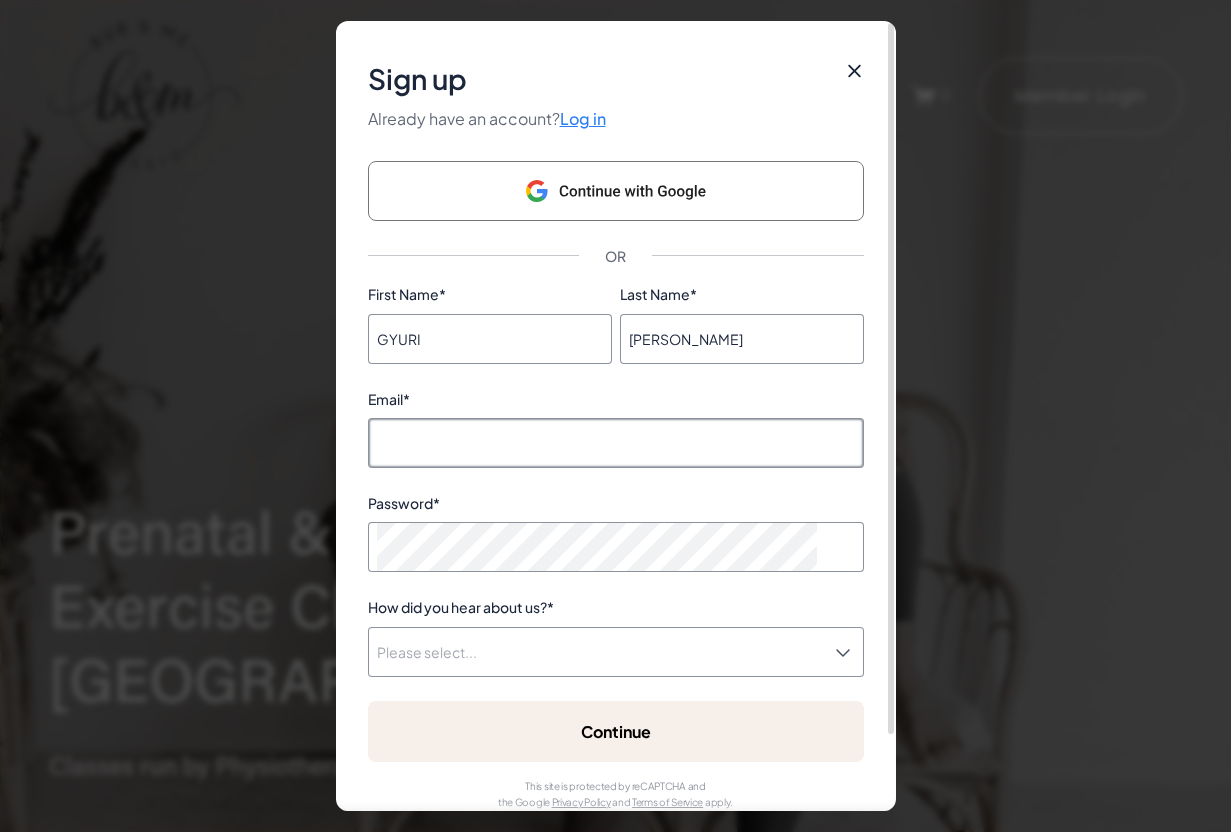 click on "Email *" at bounding box center (616, 443) 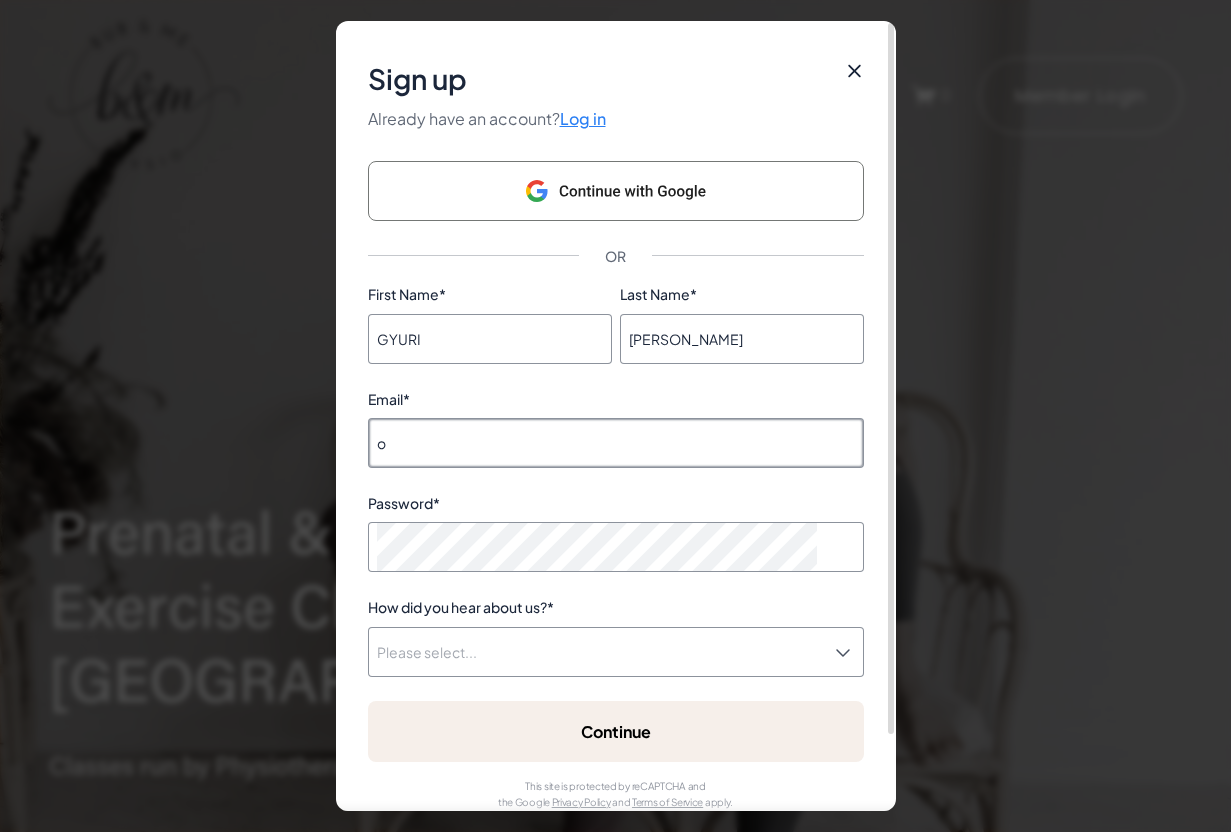 type on "oompaya@gmail.com" 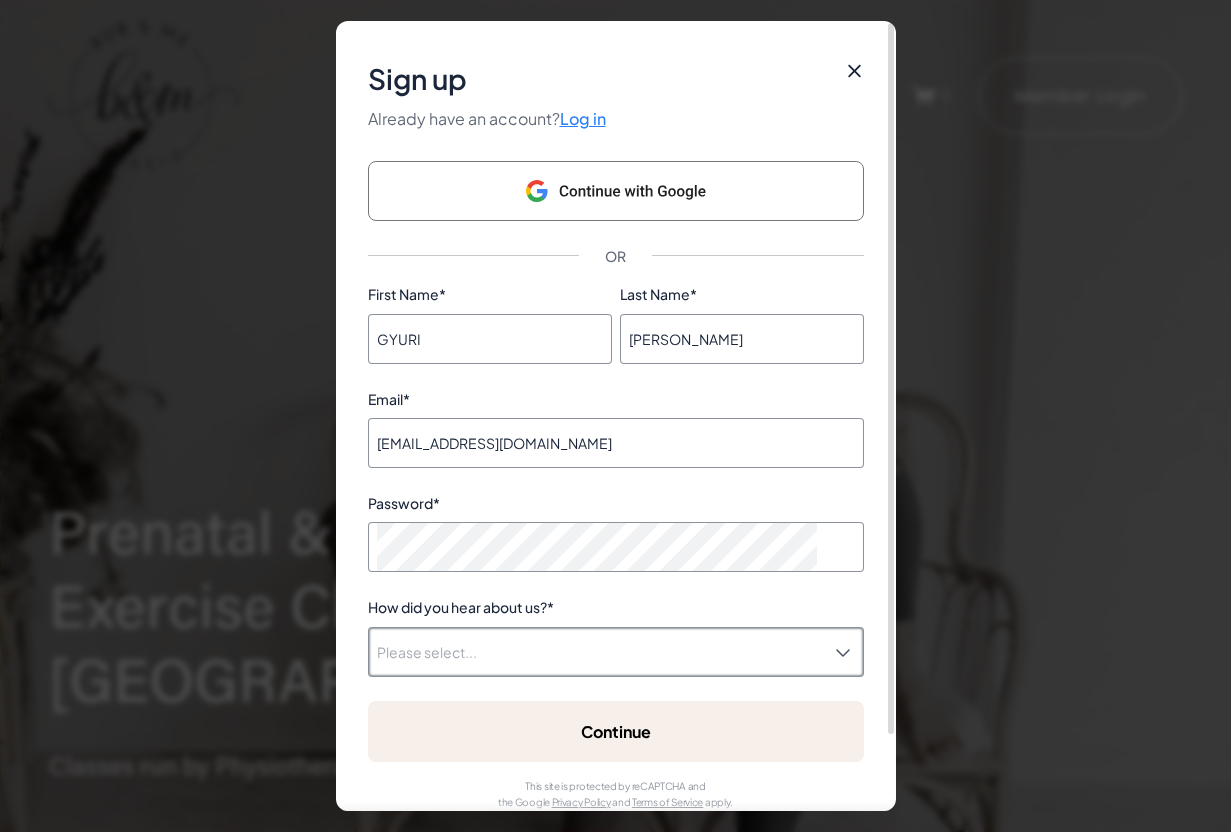 click on "How did you hear about us? *" at bounding box center (602, 652) 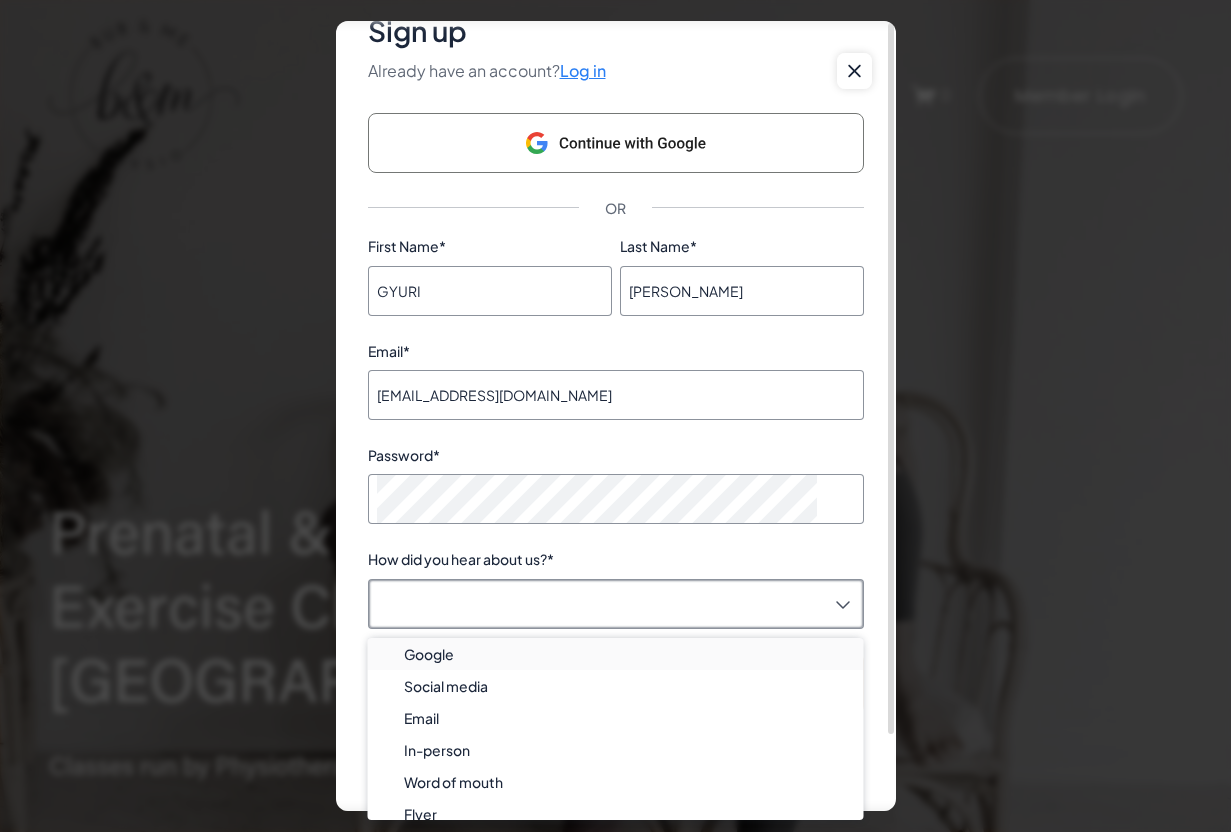 scroll, scrollTop: 56, scrollLeft: 0, axis: vertical 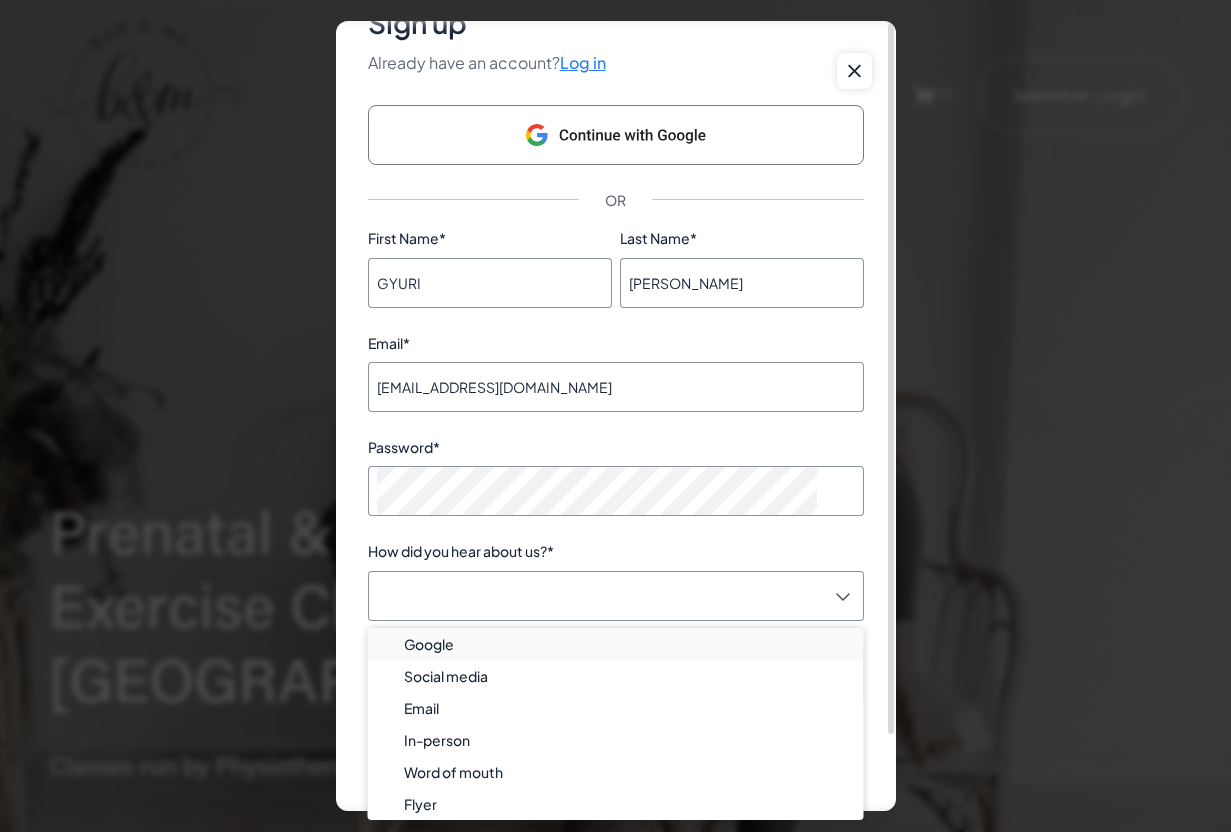 click on "Google" at bounding box center (616, 644) 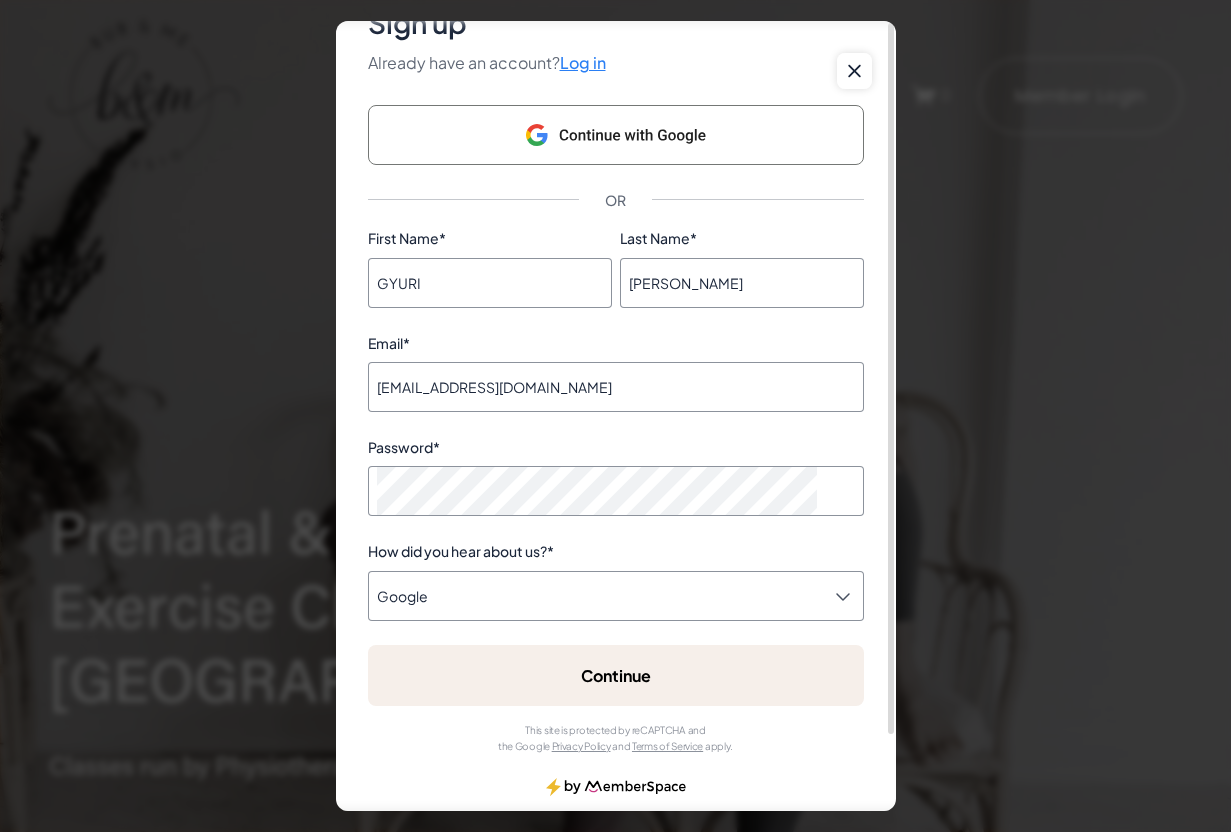 scroll, scrollTop: 83, scrollLeft: 0, axis: vertical 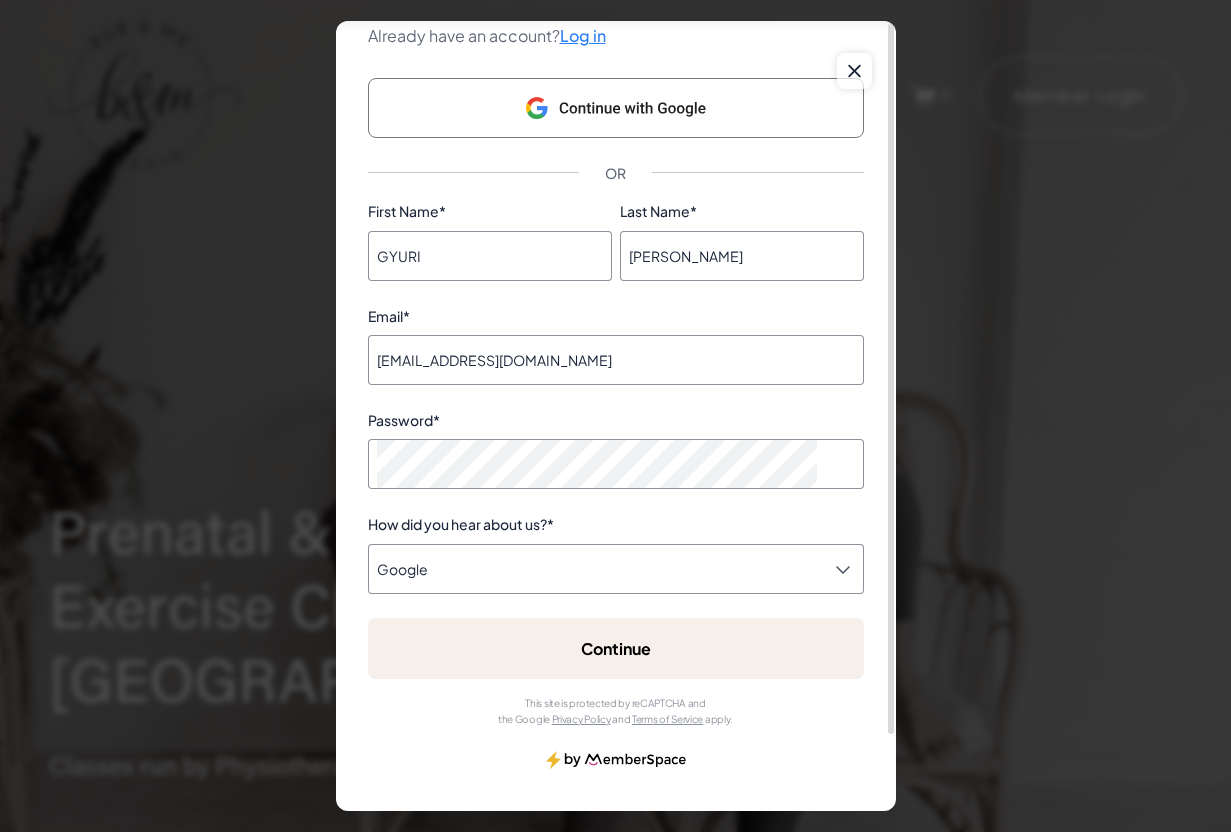 click on "Continue" at bounding box center [616, 648] 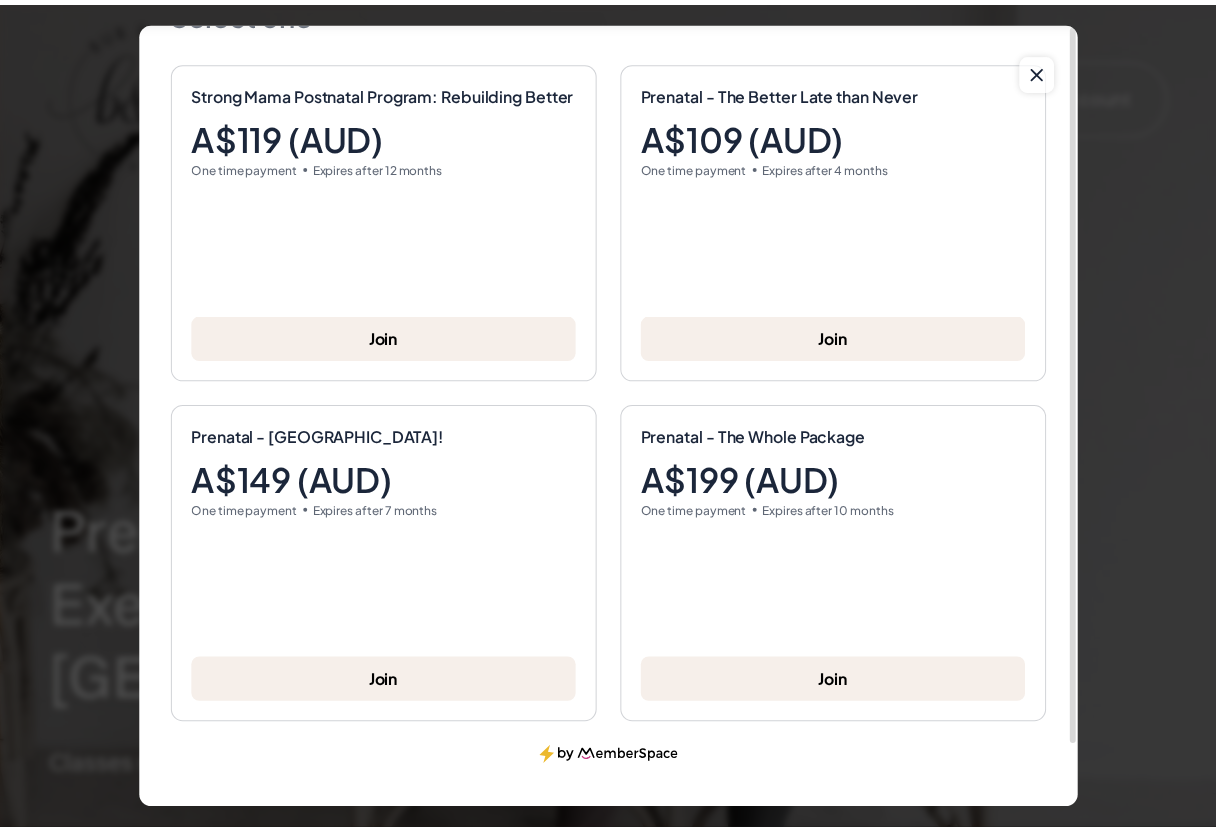 scroll, scrollTop: 0, scrollLeft: 0, axis: both 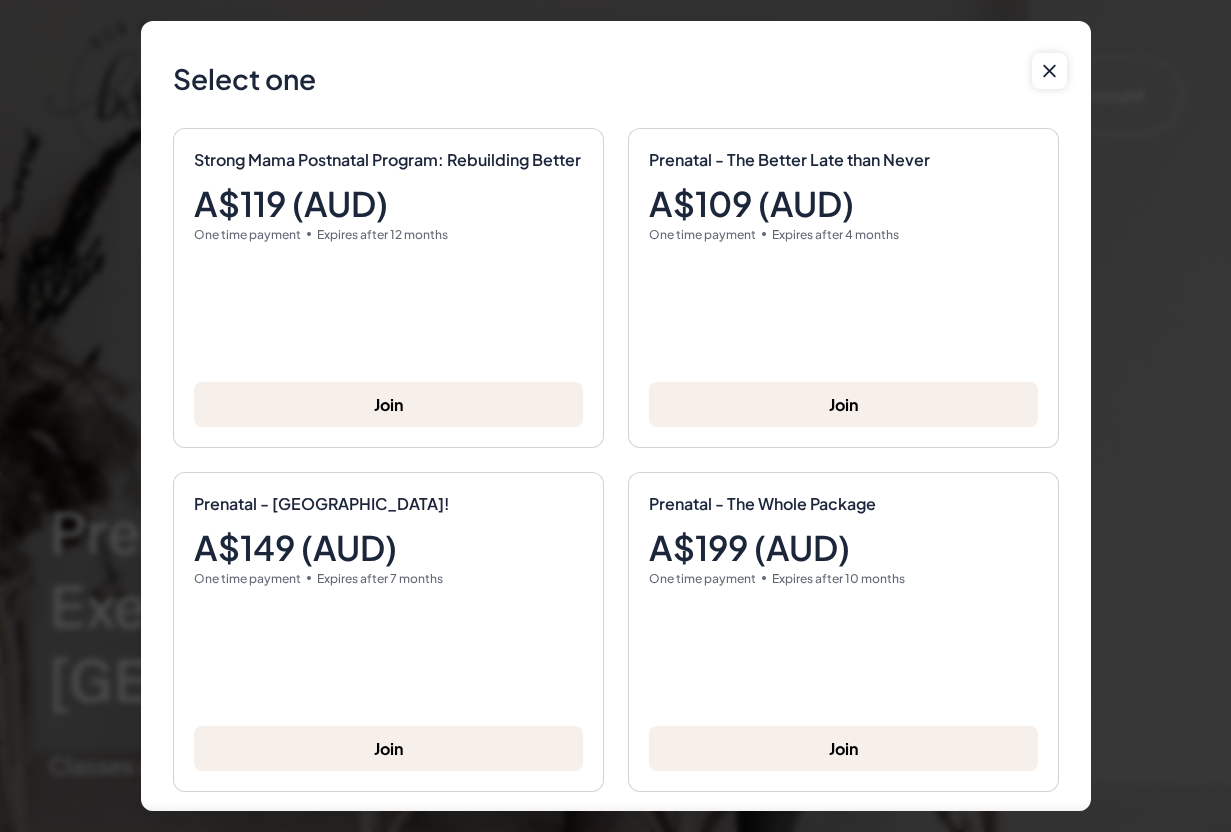 click at bounding box center [1049, 71] 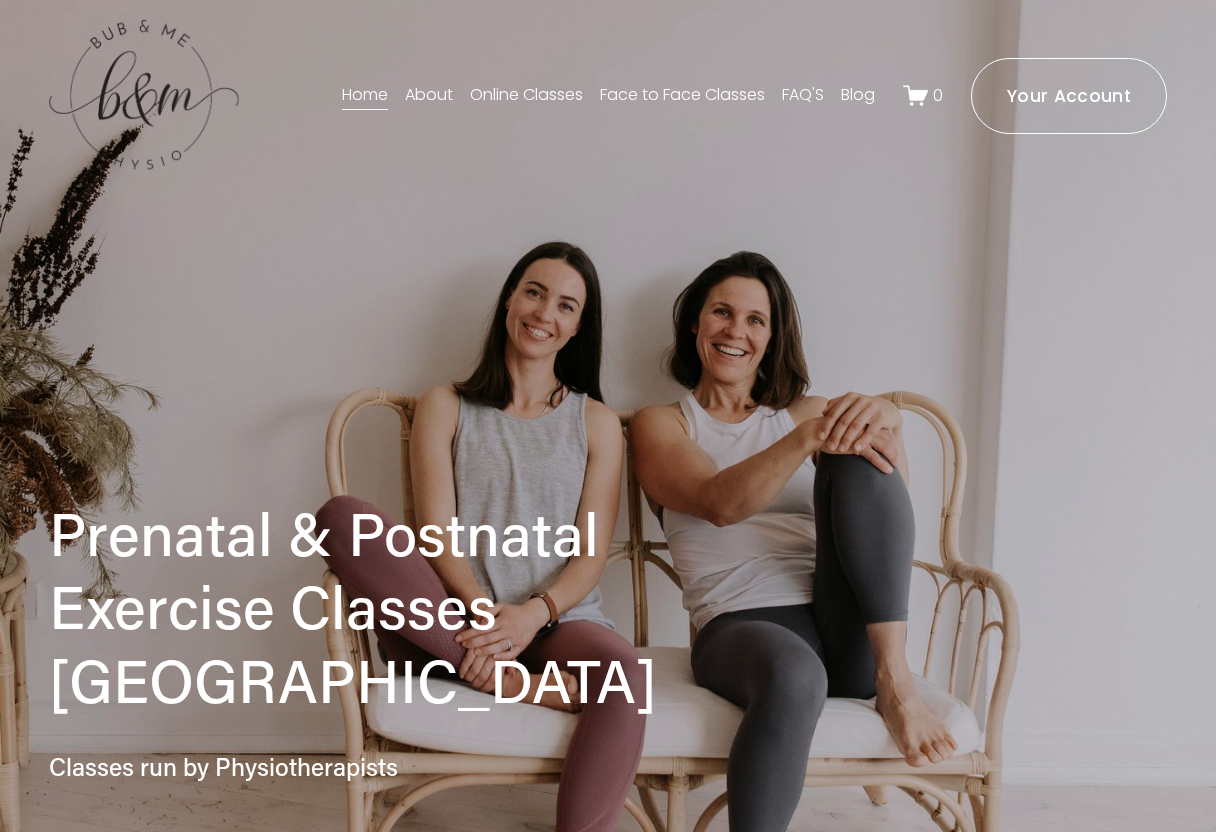 click on "Online Classes" at bounding box center [526, 96] 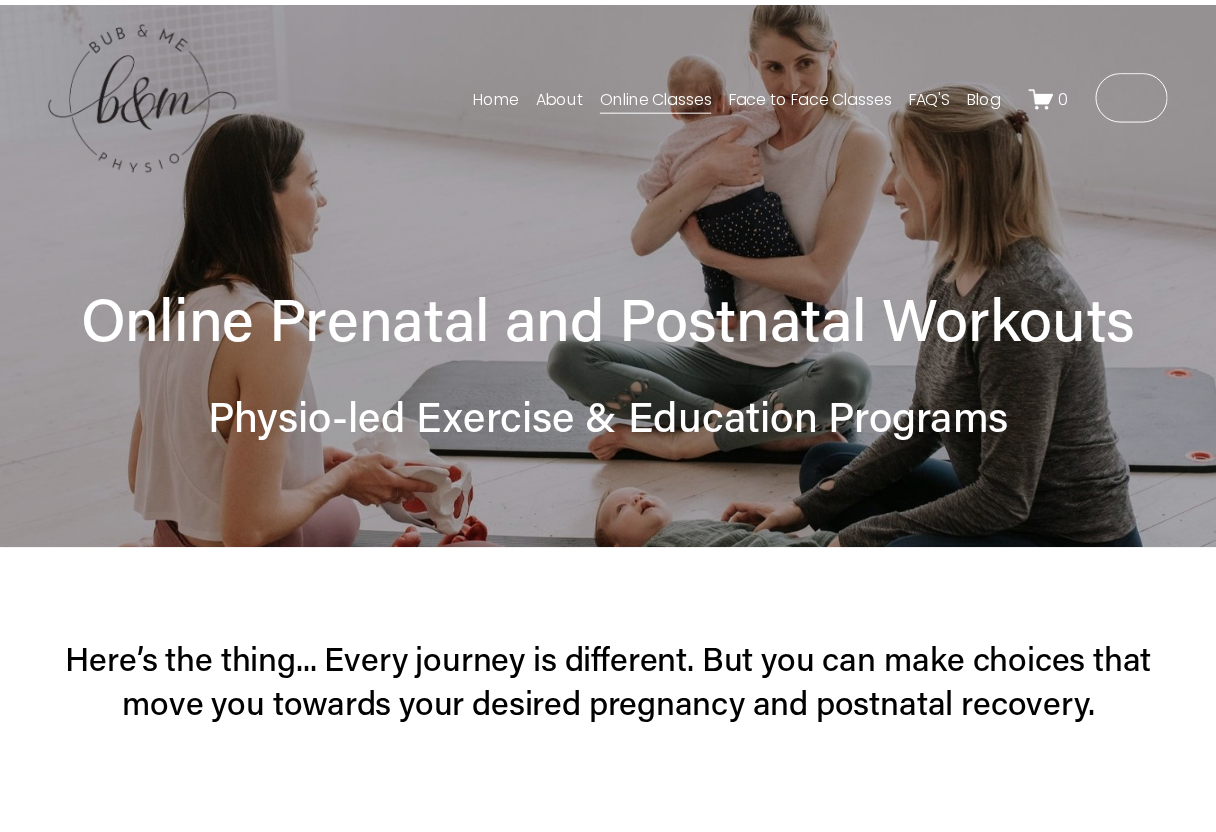scroll, scrollTop: 0, scrollLeft: 0, axis: both 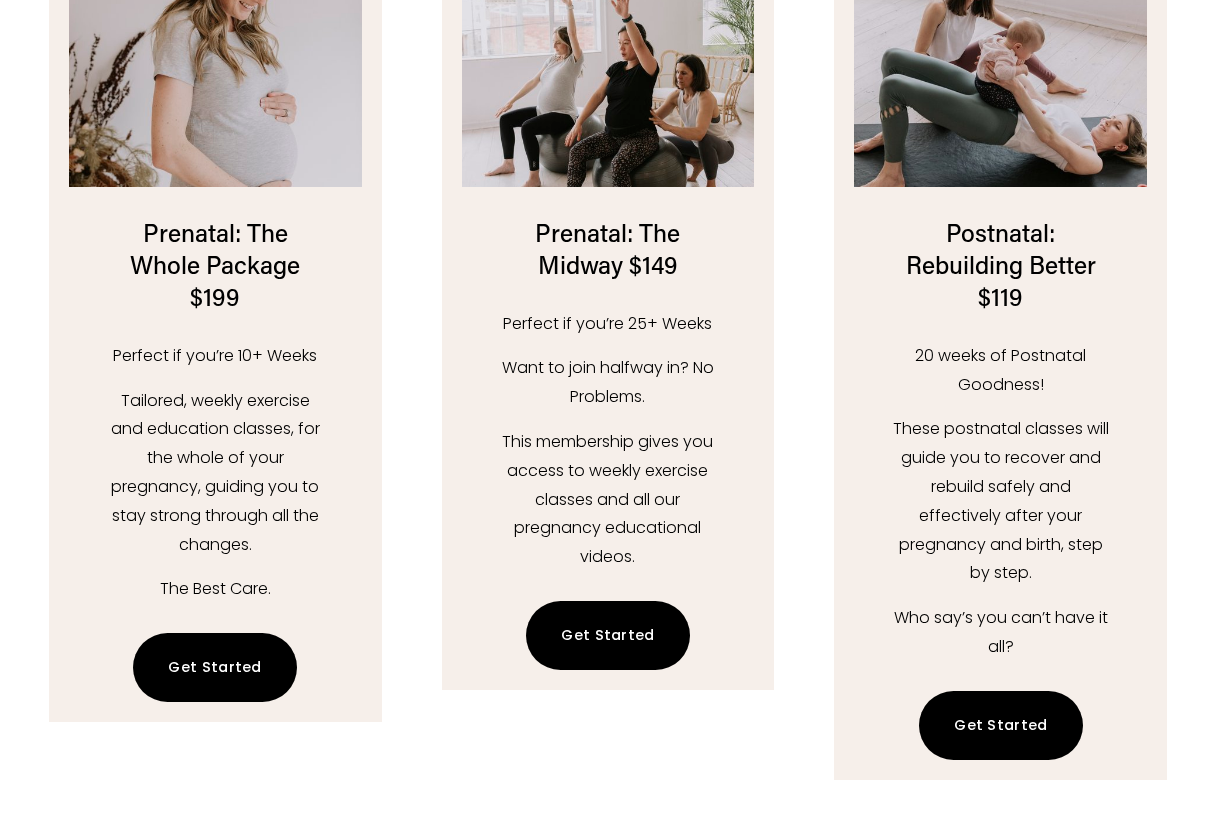 drag, startPoint x: 580, startPoint y: 330, endPoint x: 791, endPoint y: 330, distance: 211 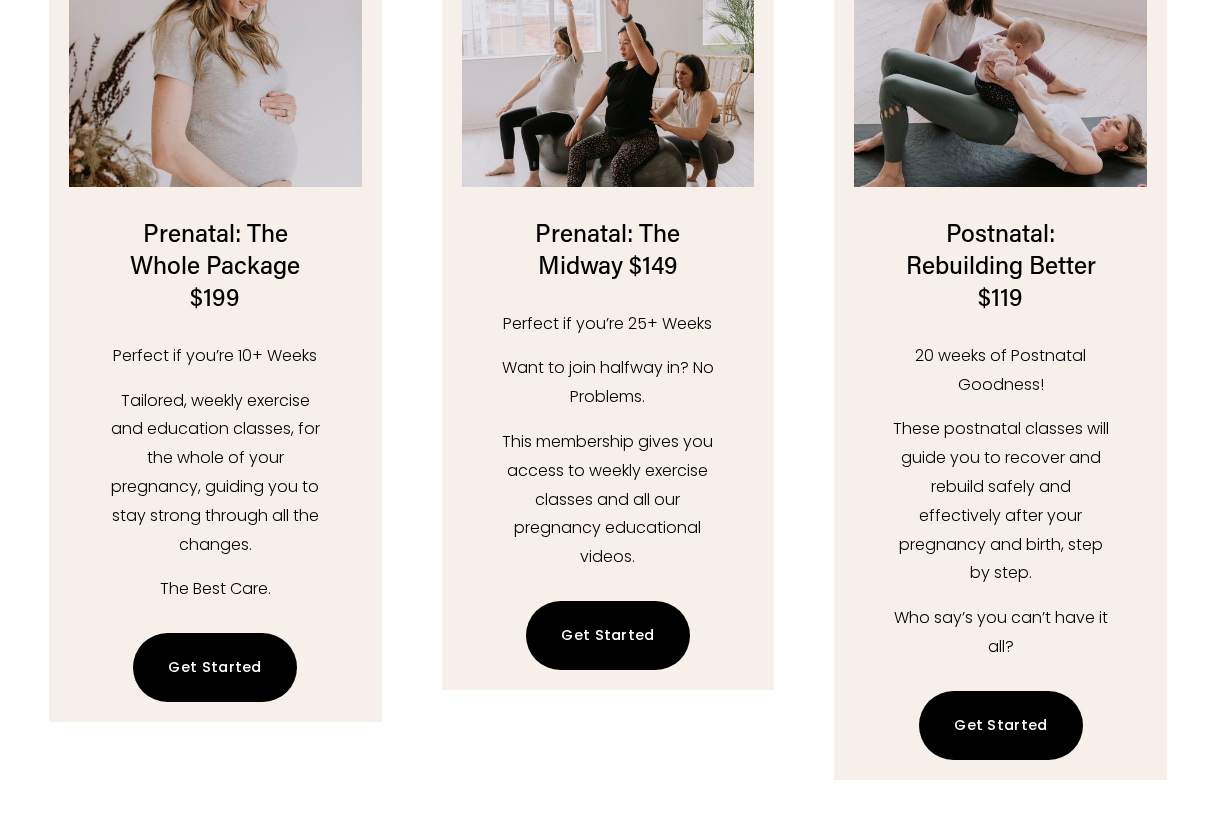 click on "Prenatal: The Midway $149
Perfect if you’re 25+ Weeks  Want to join halfway in? No Problems.  This membership gives you access to weekly exercise classes and all our pregnancy educational videos." 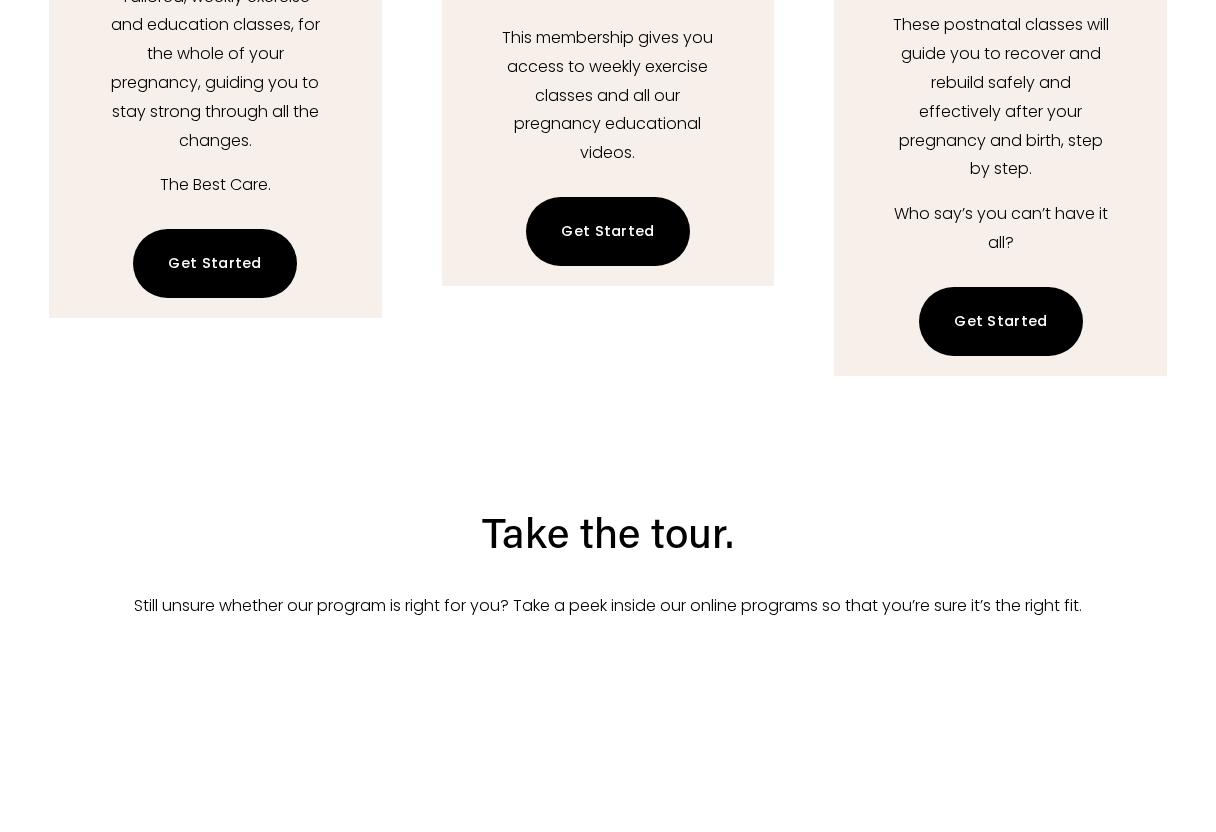 scroll, scrollTop: 2749, scrollLeft: 0, axis: vertical 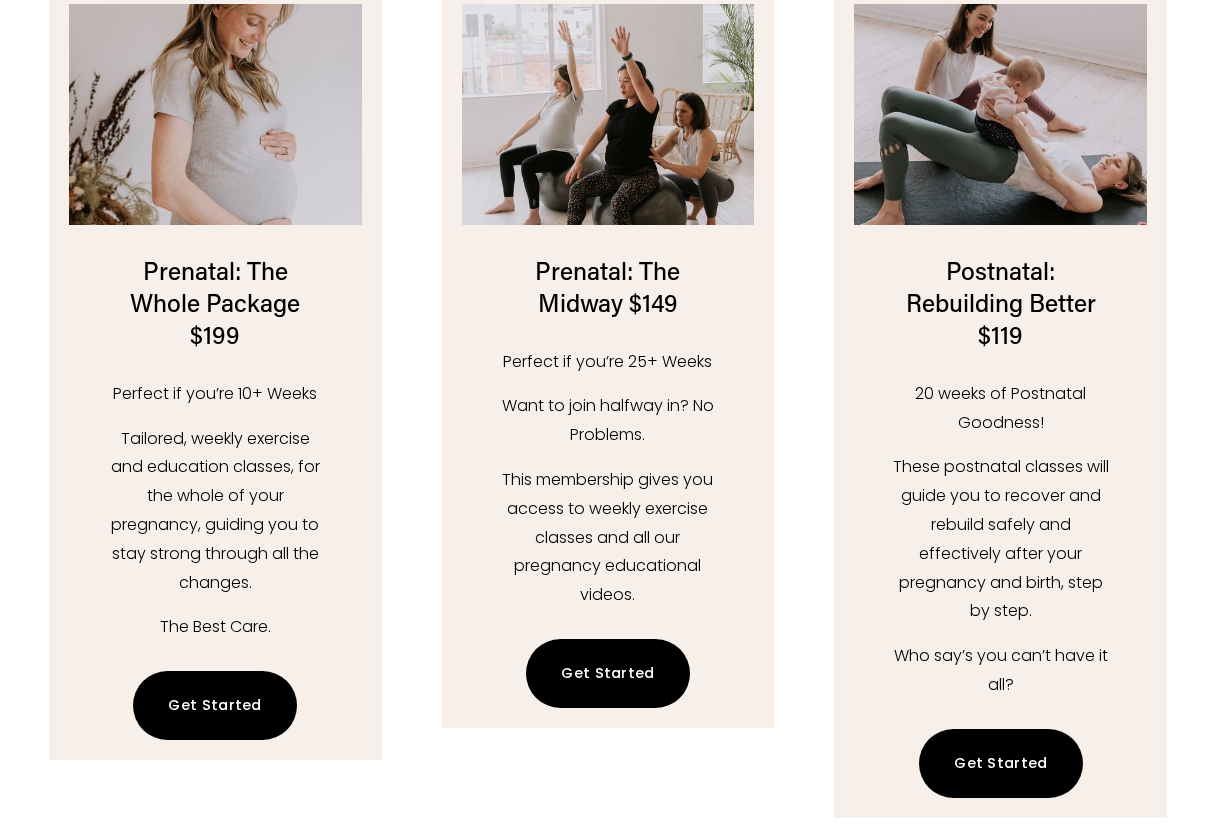 click on "Get Started" 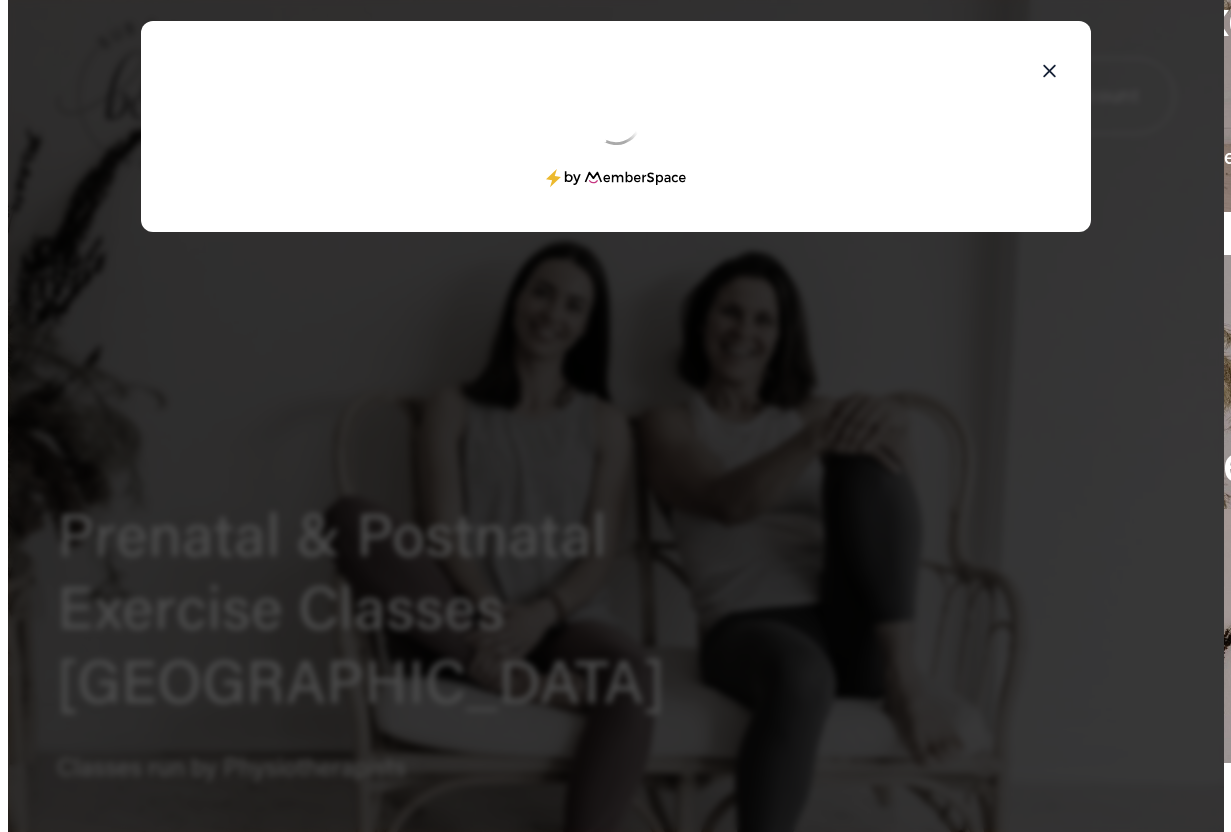 scroll, scrollTop: 0, scrollLeft: 0, axis: both 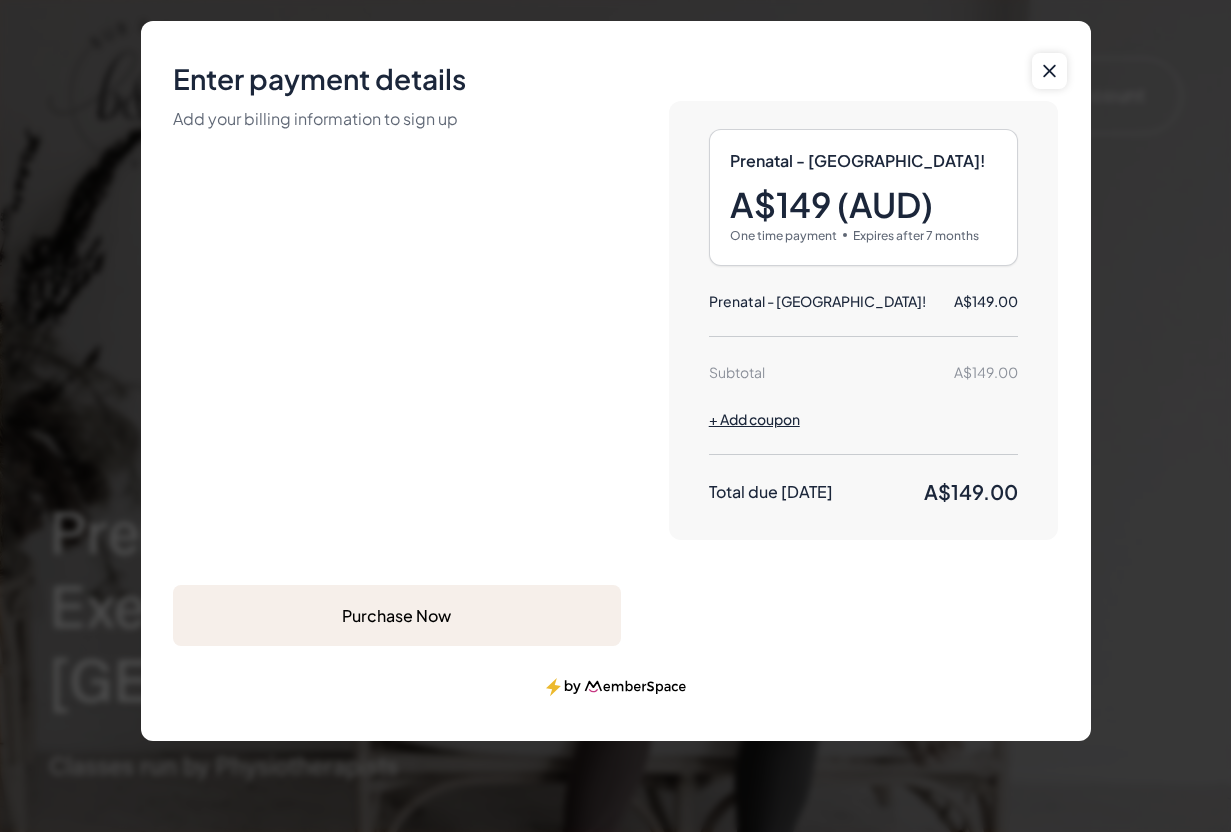 click 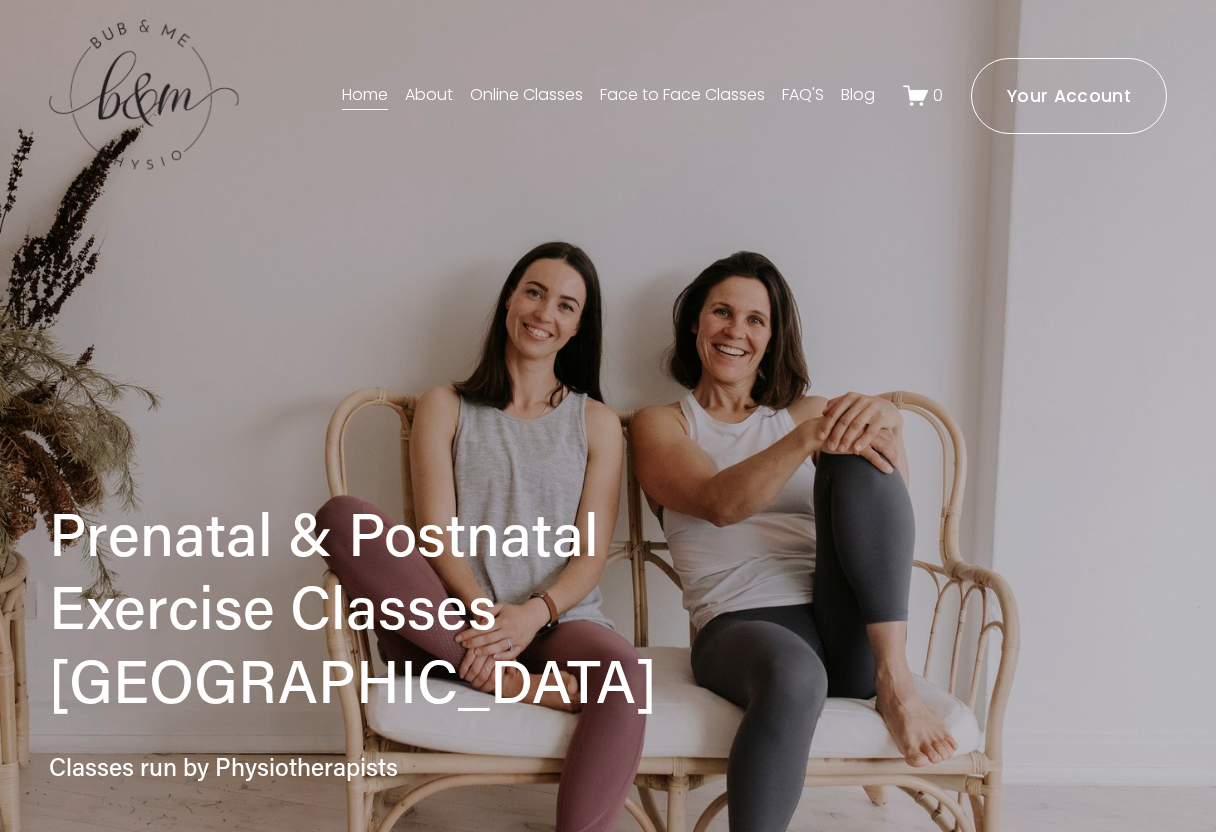 click on "Online Classes" at bounding box center (526, 96) 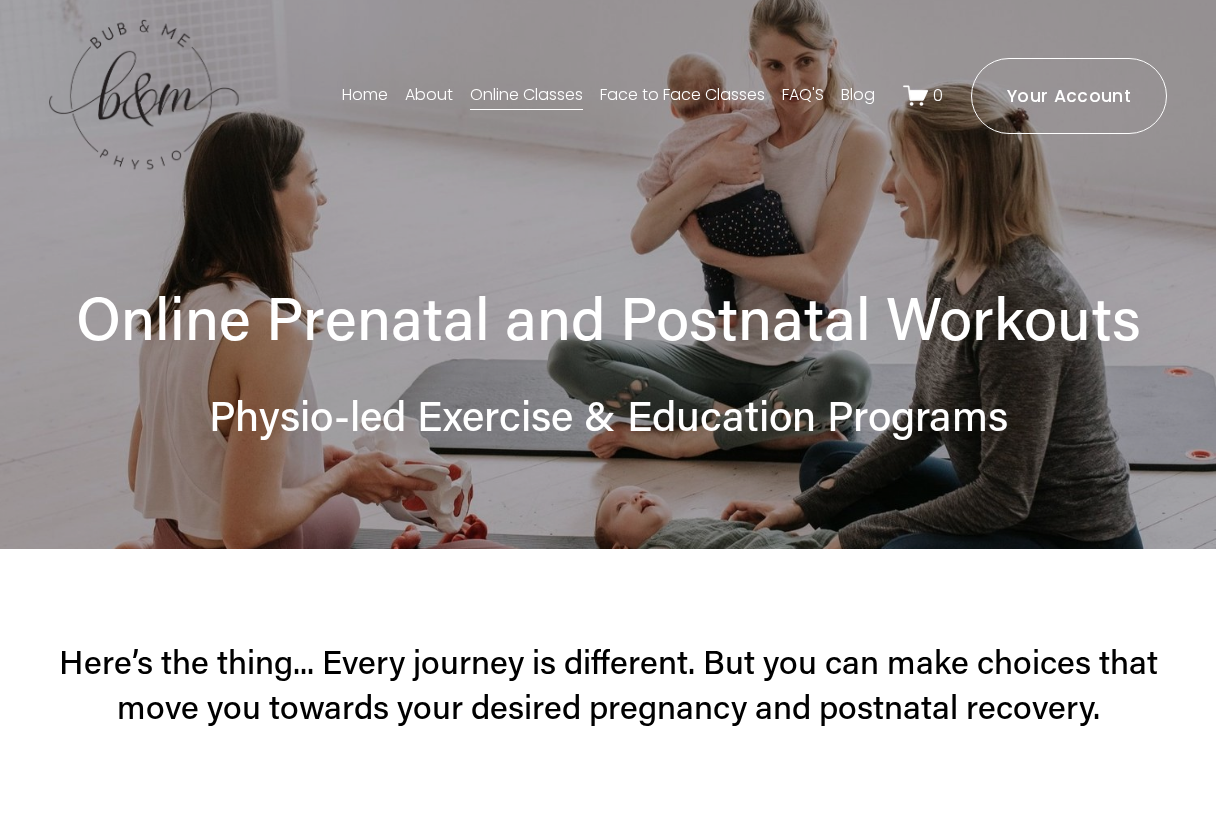 scroll, scrollTop: 0, scrollLeft: 0, axis: both 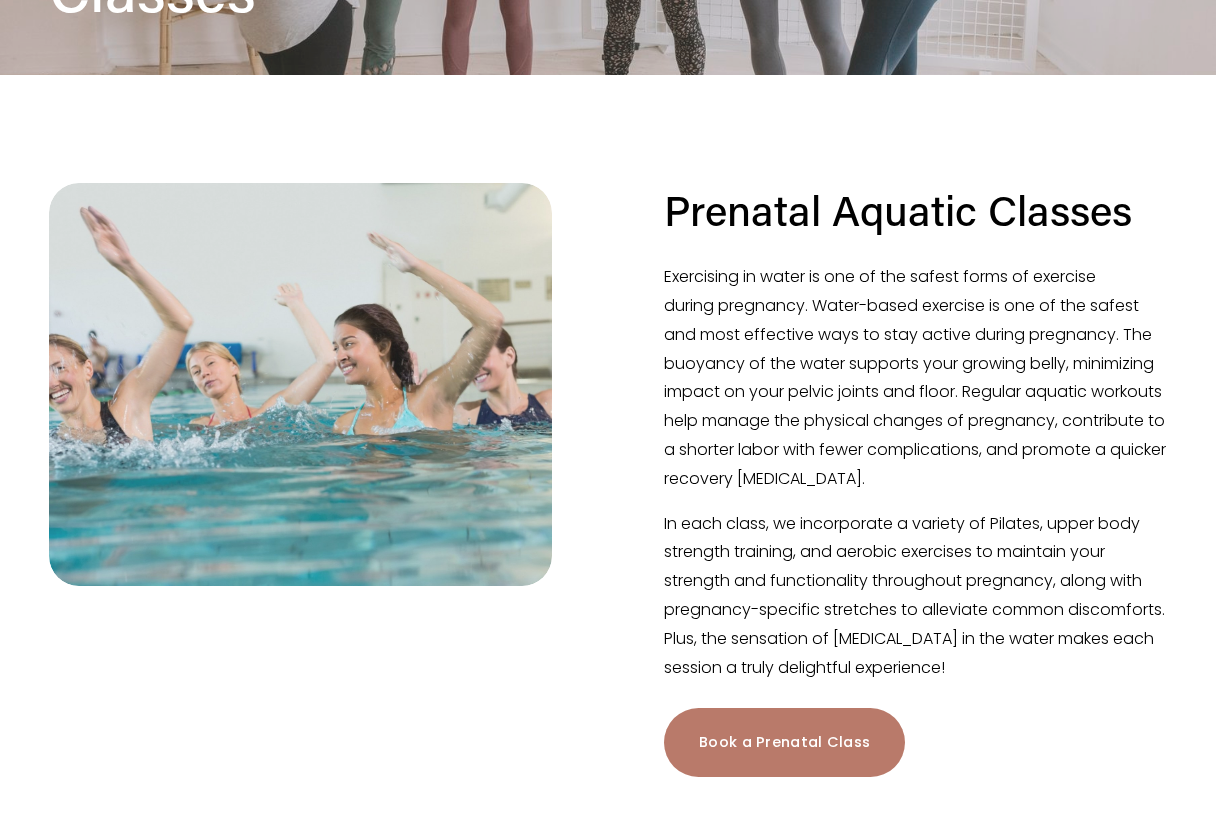 click on "Book a Prenatal Class" at bounding box center [784, 742] 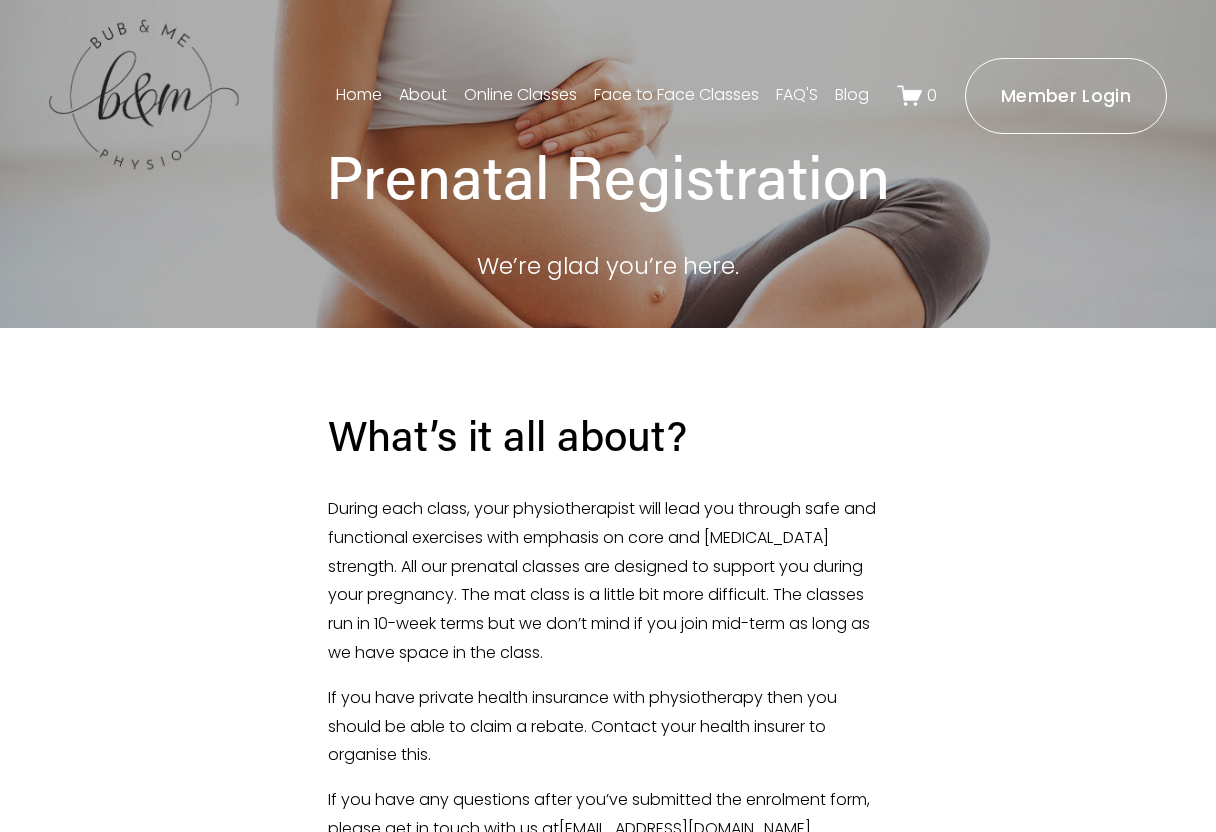 scroll, scrollTop: 0, scrollLeft: 0, axis: both 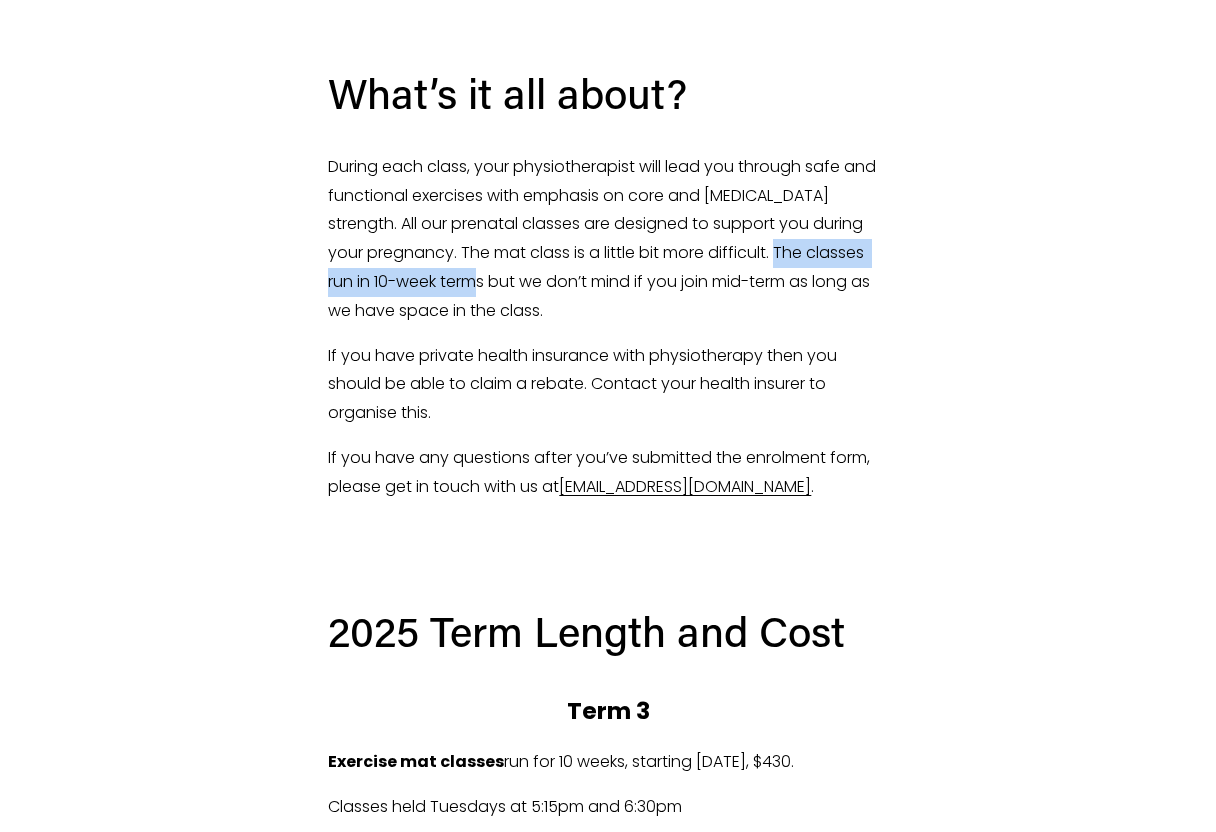 drag, startPoint x: 759, startPoint y: 259, endPoint x: 447, endPoint y: 293, distance: 313.8471 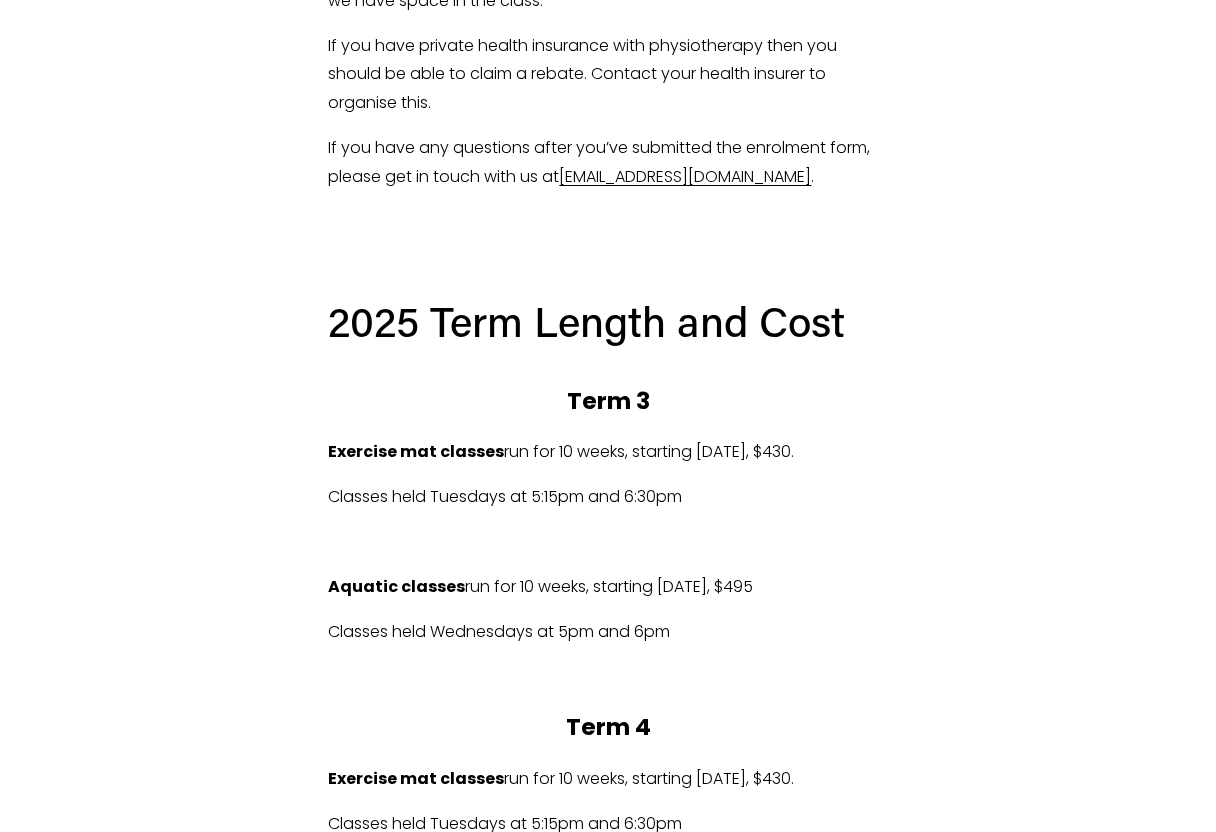 scroll, scrollTop: 747, scrollLeft: 0, axis: vertical 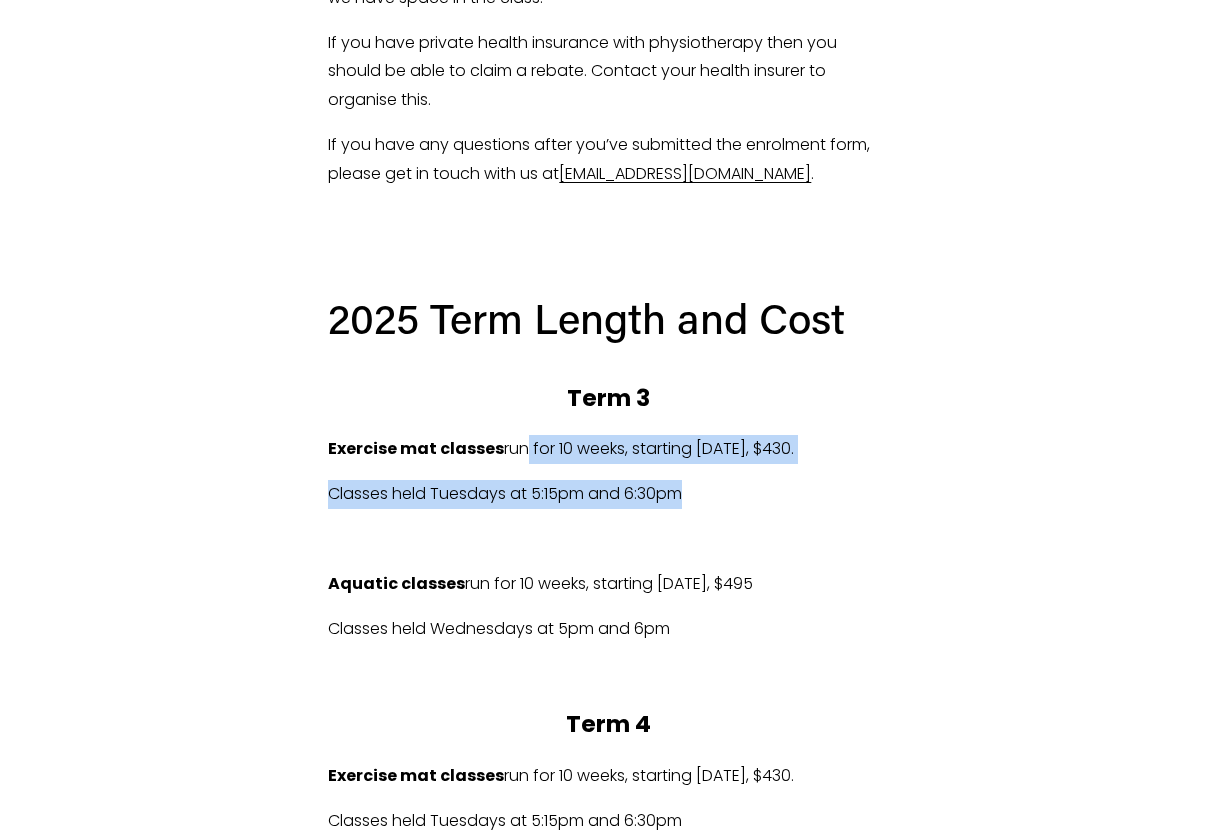 drag, startPoint x: 520, startPoint y: 451, endPoint x: 719, endPoint y: 485, distance: 201.88364 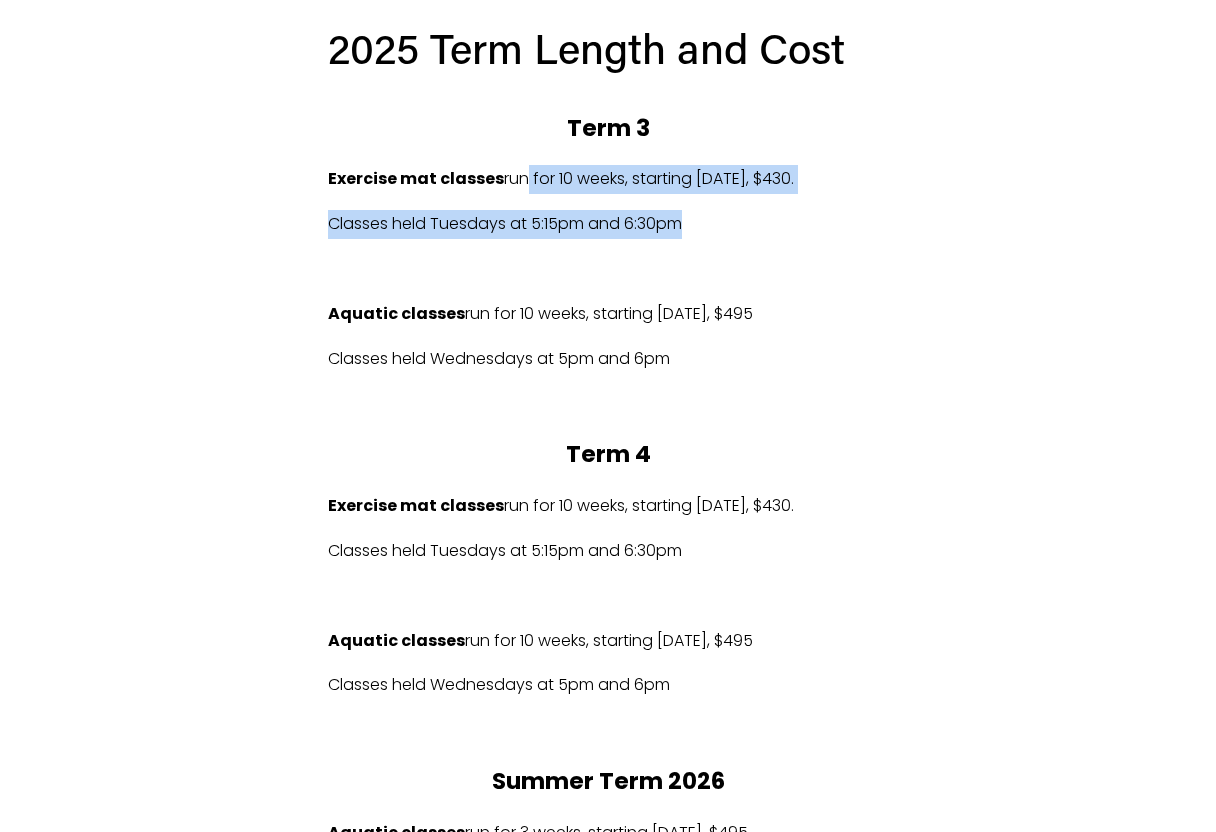 scroll, scrollTop: 999, scrollLeft: 0, axis: vertical 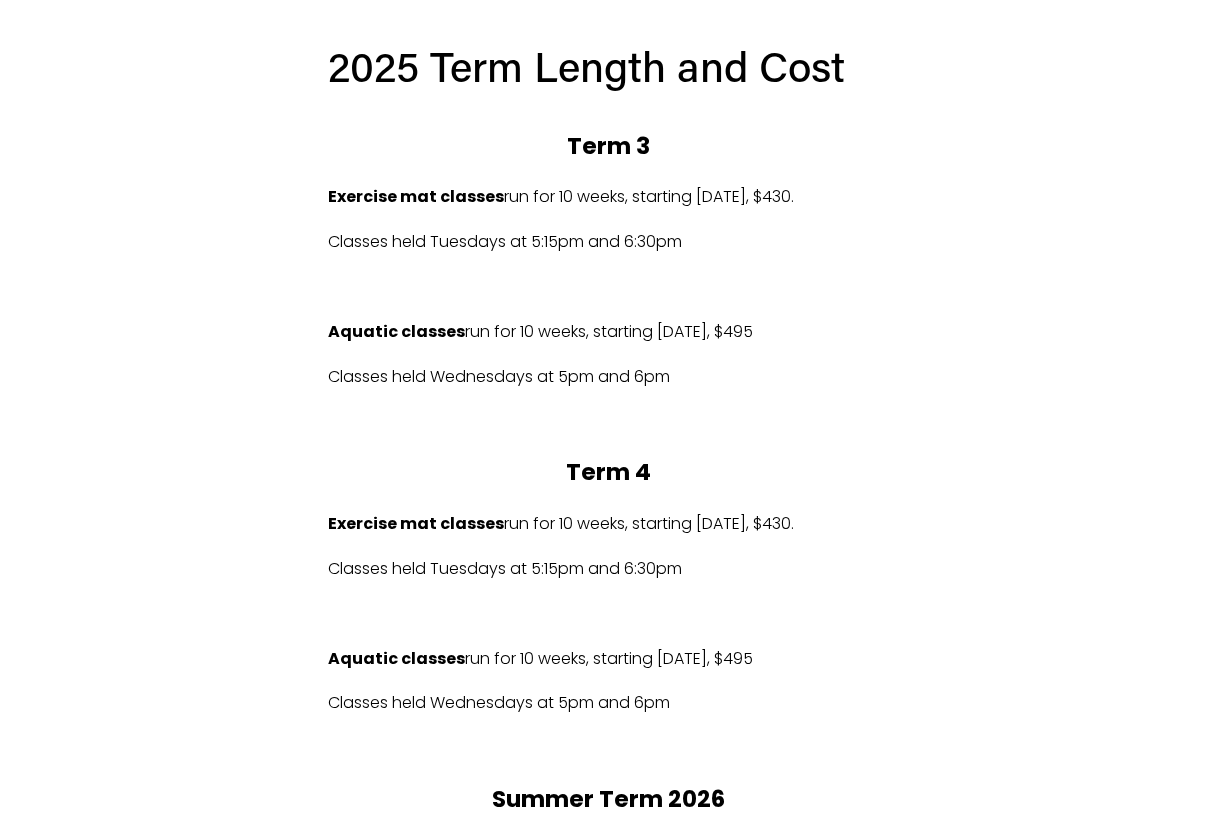 click on "2025 Term Length and Cost Term 3 Exercise mat classes  run for 10 weeks, starting [DATE], $430. Classes held Tuesdays at 5:15pm and 6:30pm Aquatic classes  run for 10 weeks, starting [DATE], $495 Classes held Wednesdays at 5pm and 6pm Term 4 Exercise mat classes  run for 10 weeks, starting [DATE], $430. Classes held Tuesdays at 5:15pm and 6:30pm Aquatic classes  run for 10 weeks, starting [DATE], $495 Classes held Wednesdays at 5pm and 6pm Summer Term 2026 Aquatic classes  run for 3 weeks, starting [DATE], $495 Classes held Wednesdays at 5pm and 6pm Registering for a full class will add you to the waitlist for that class. Before registering for our classes, please read our  terms and conditions of enrolment." at bounding box center [607, 556] 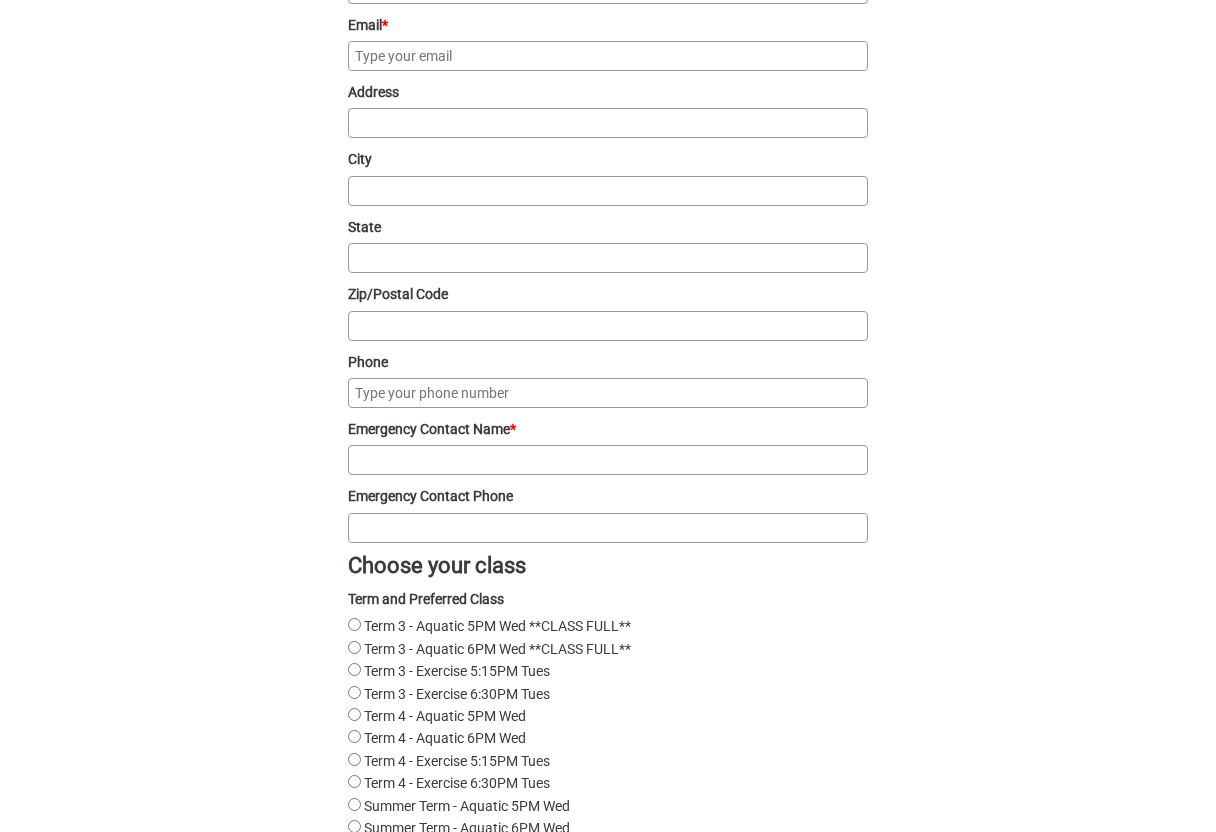 scroll, scrollTop: 2495, scrollLeft: 0, axis: vertical 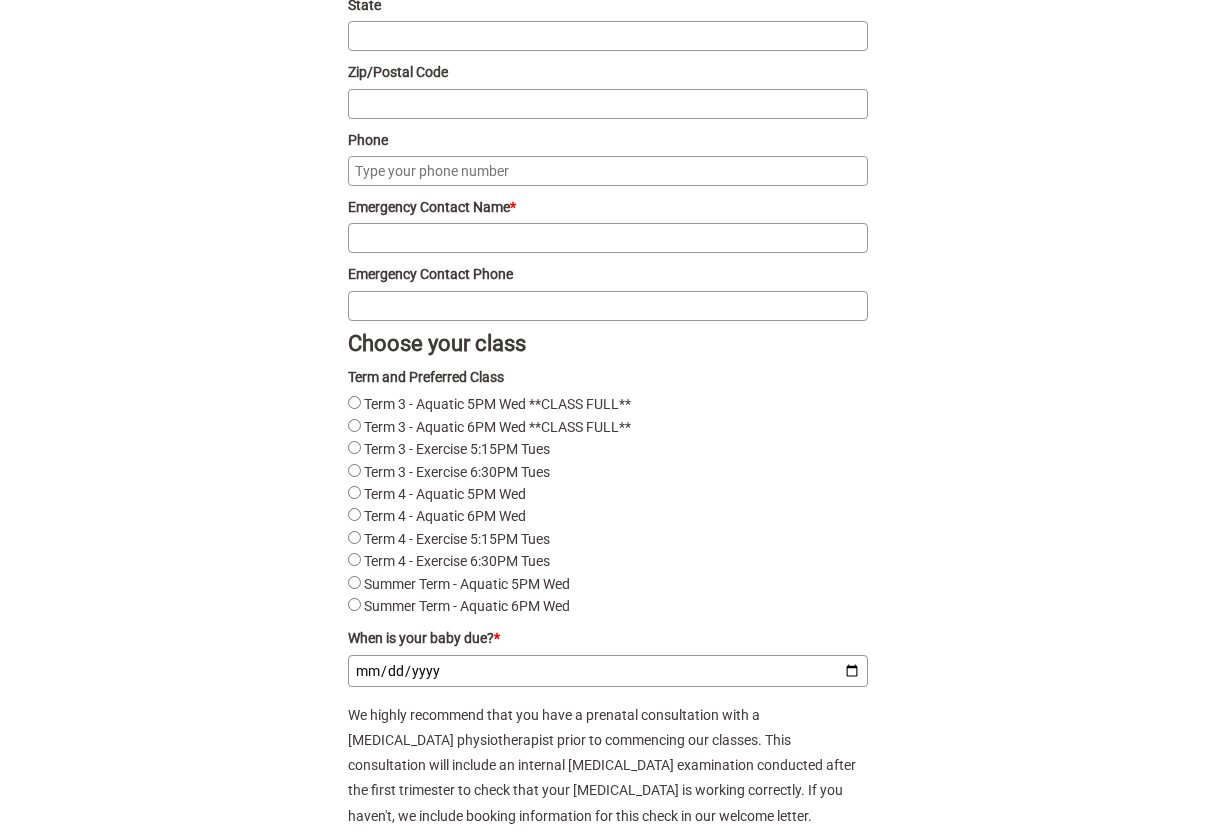 click on "Term 3 - Exercise 5:15PM Tues" 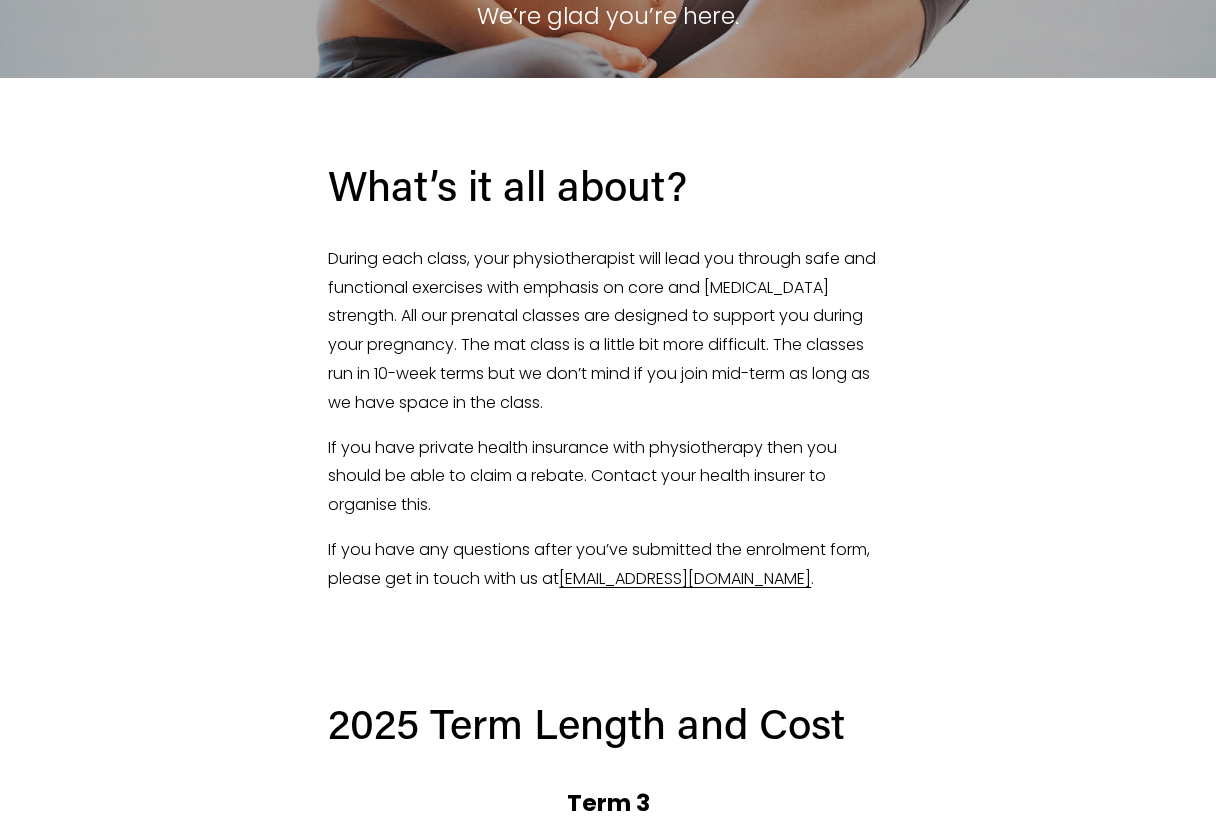 scroll, scrollTop: 146, scrollLeft: 0, axis: vertical 